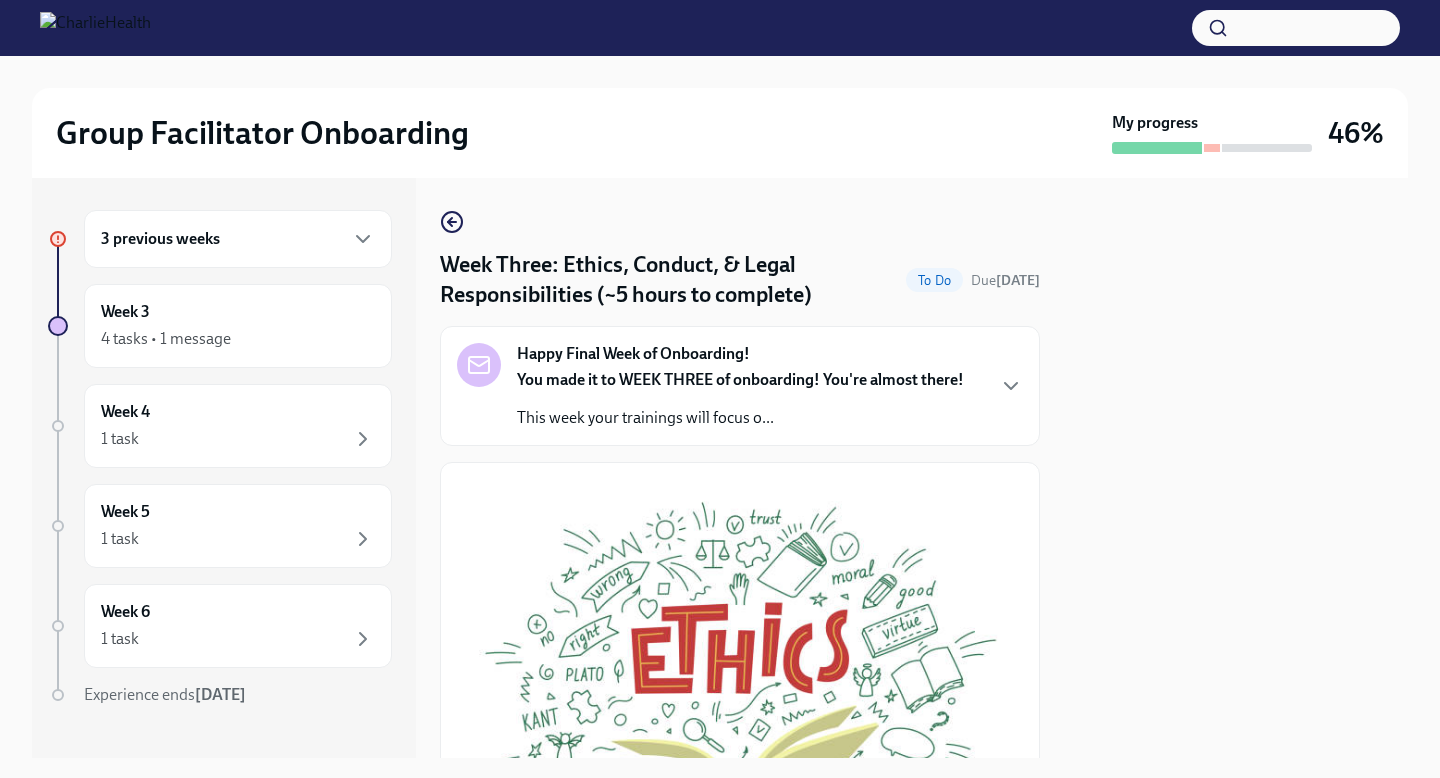 scroll, scrollTop: 0, scrollLeft: 0, axis: both 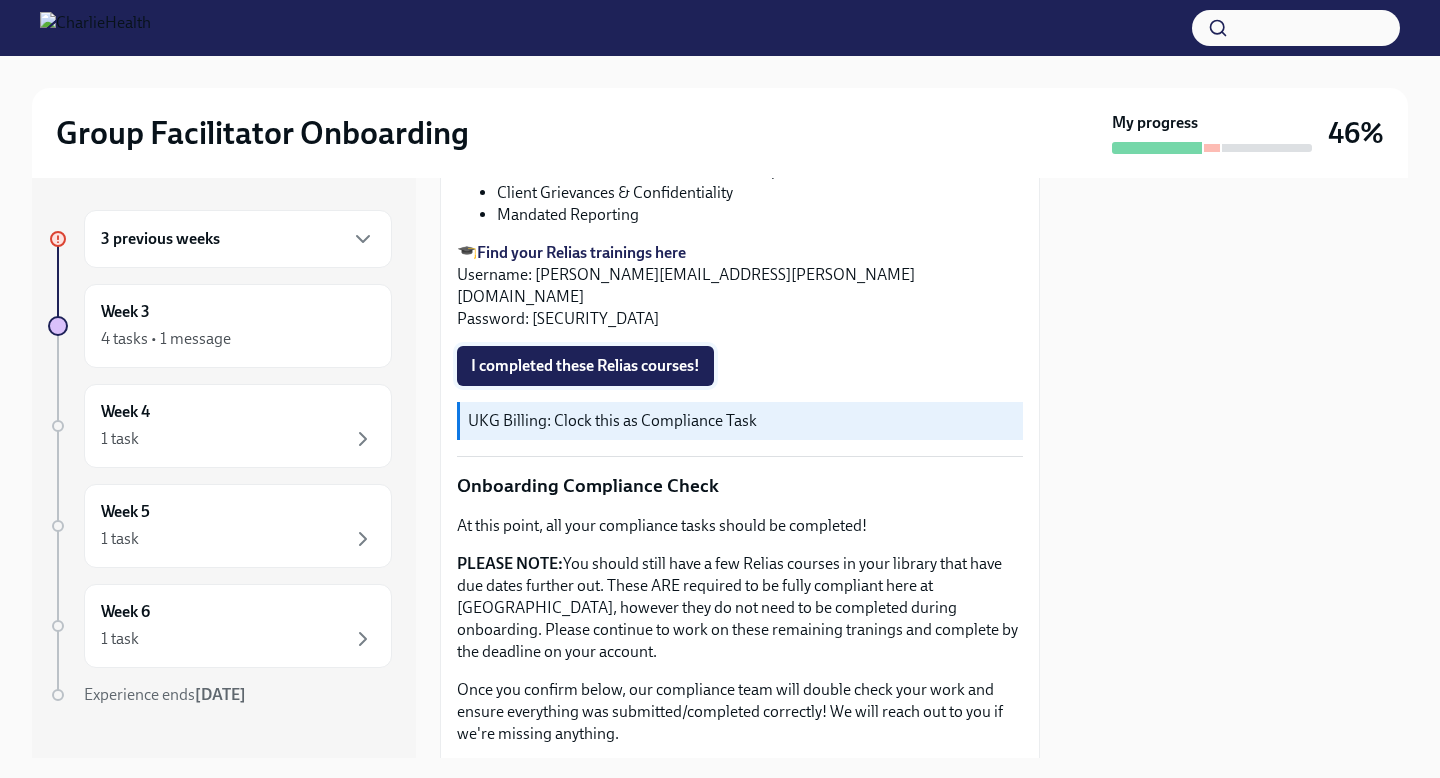 click on "I completed these Relias courses!" at bounding box center [585, 366] 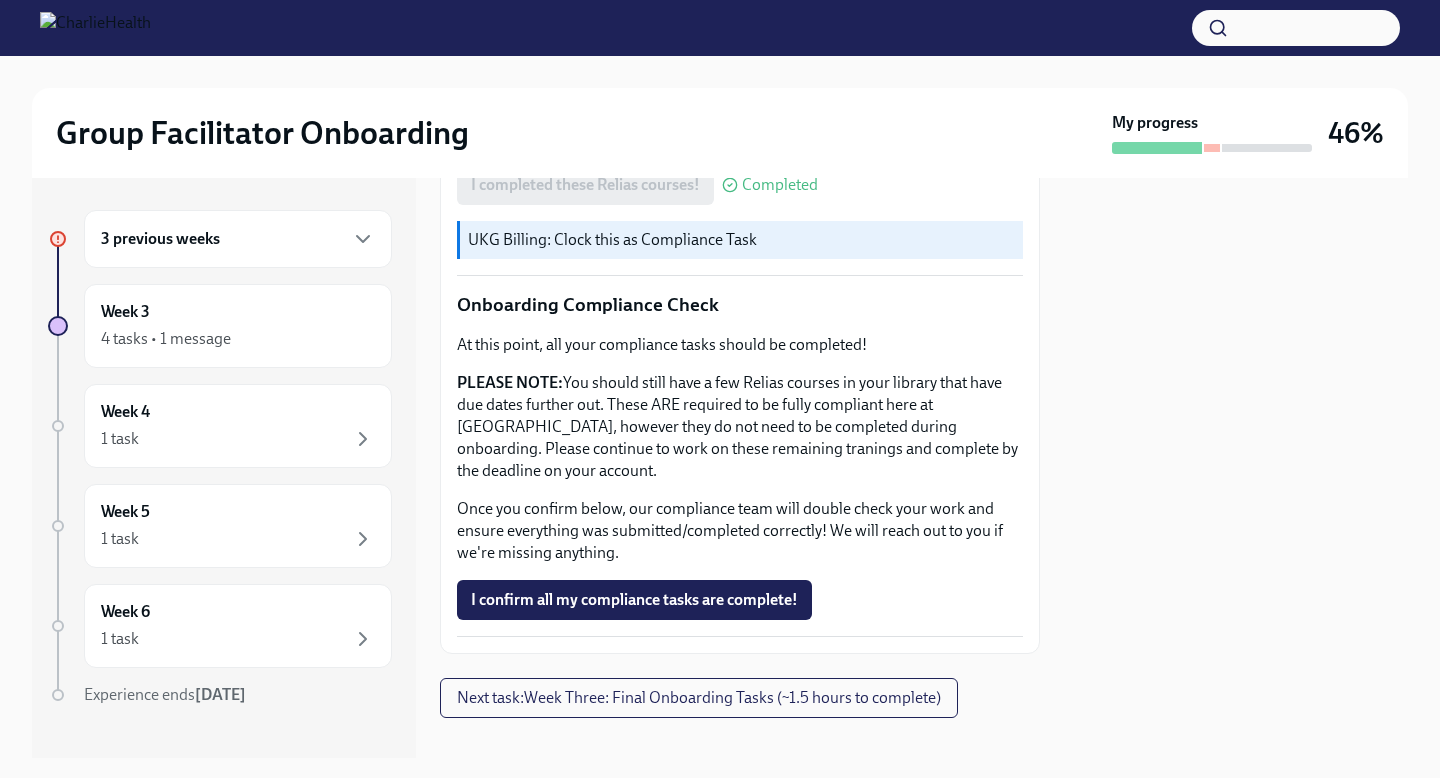 scroll, scrollTop: 1097, scrollLeft: 0, axis: vertical 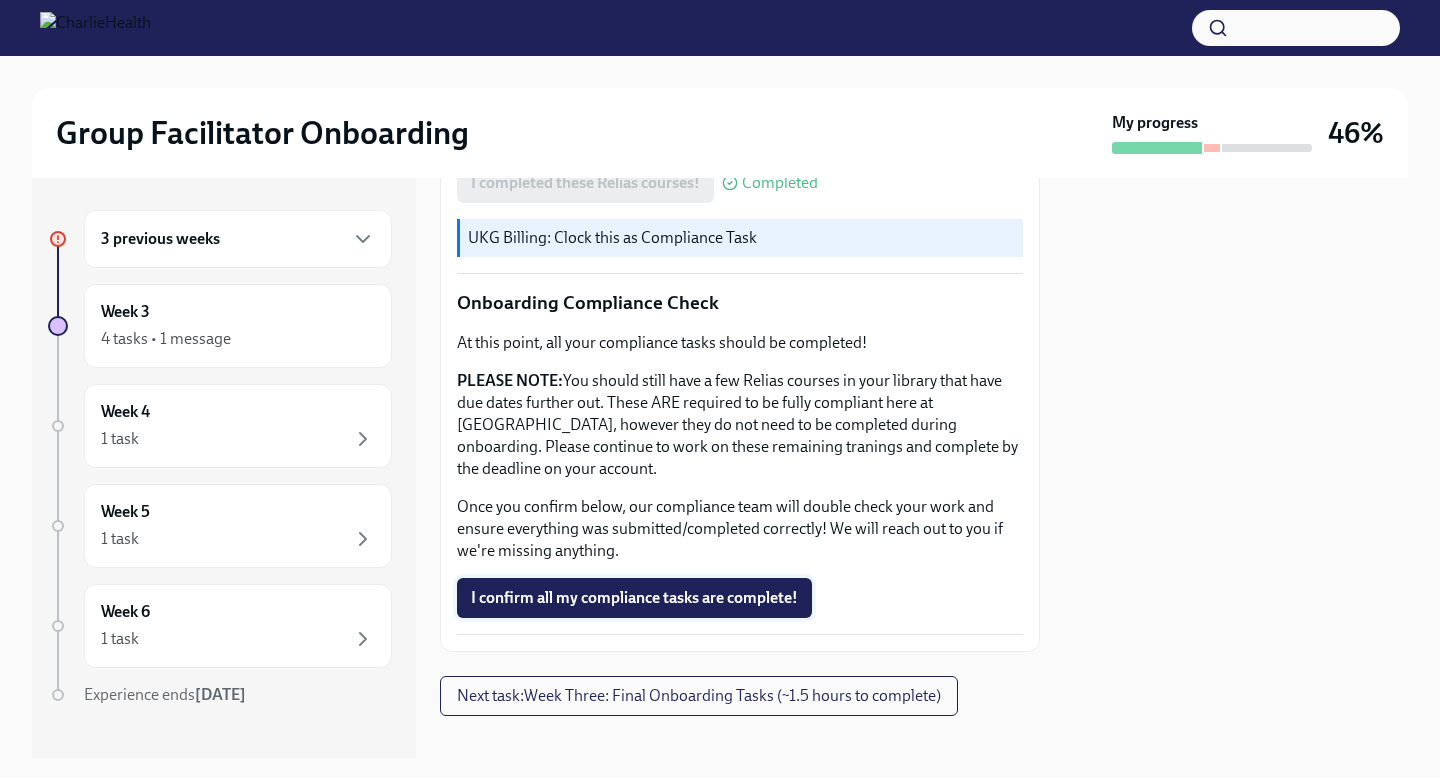 click on "I confirm all my compliance tasks are complete!" at bounding box center (634, 598) 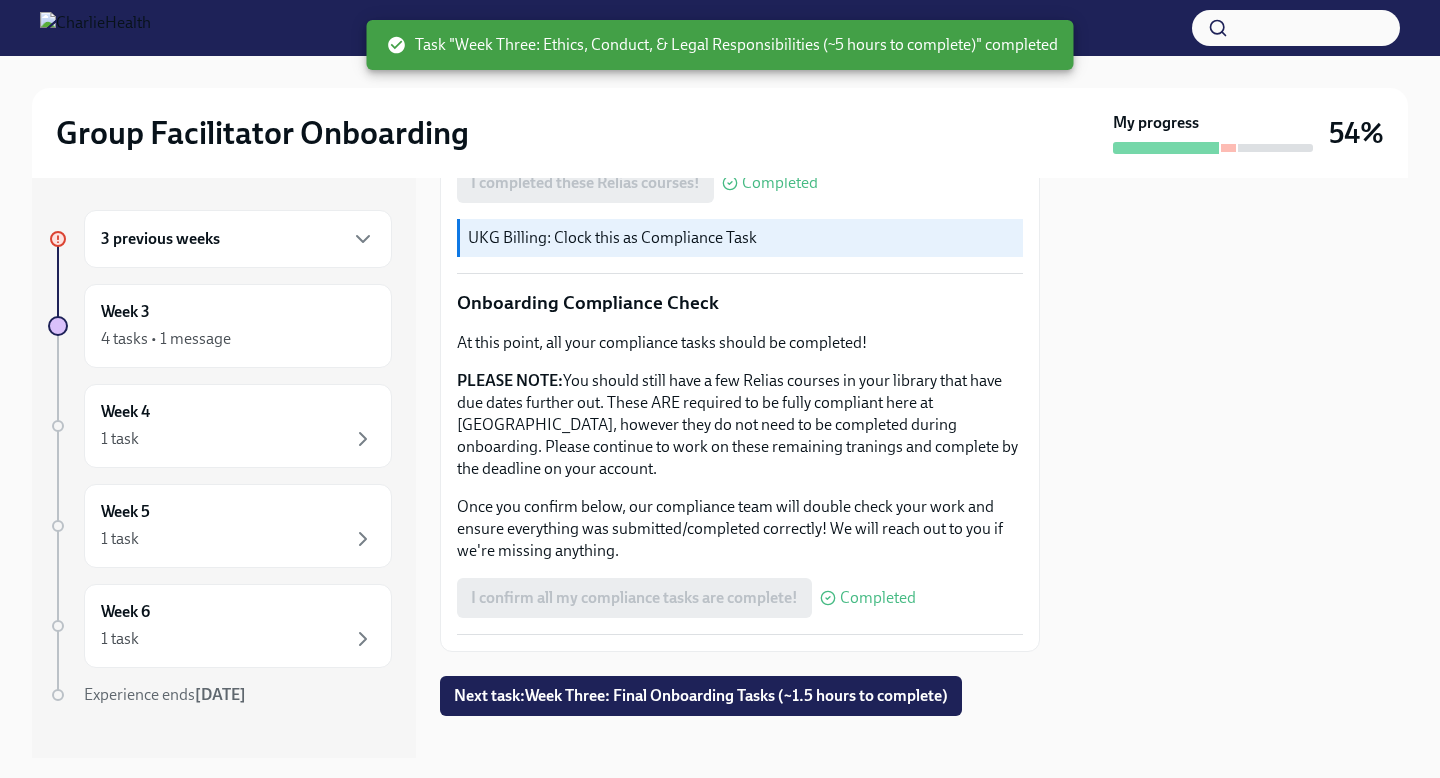 scroll, scrollTop: 0, scrollLeft: 0, axis: both 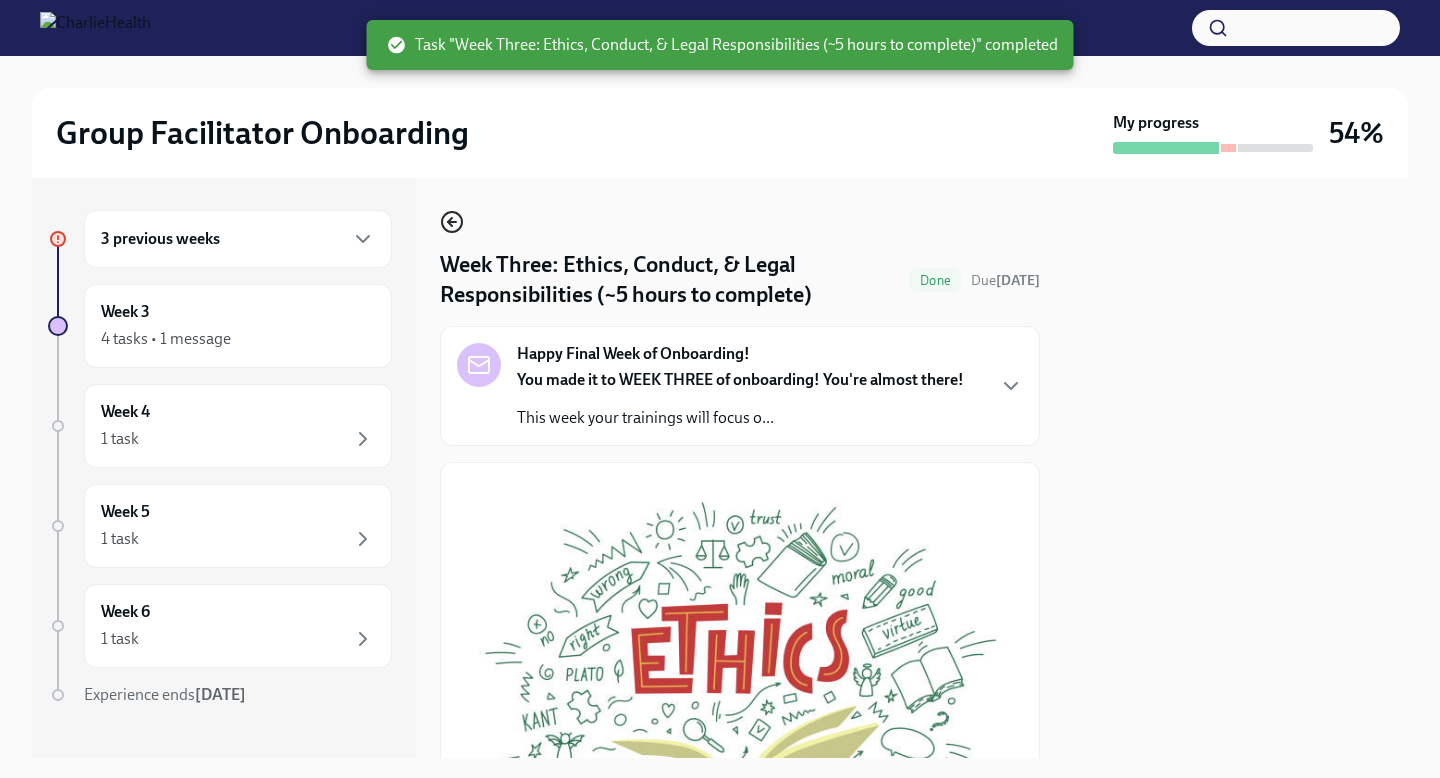 click 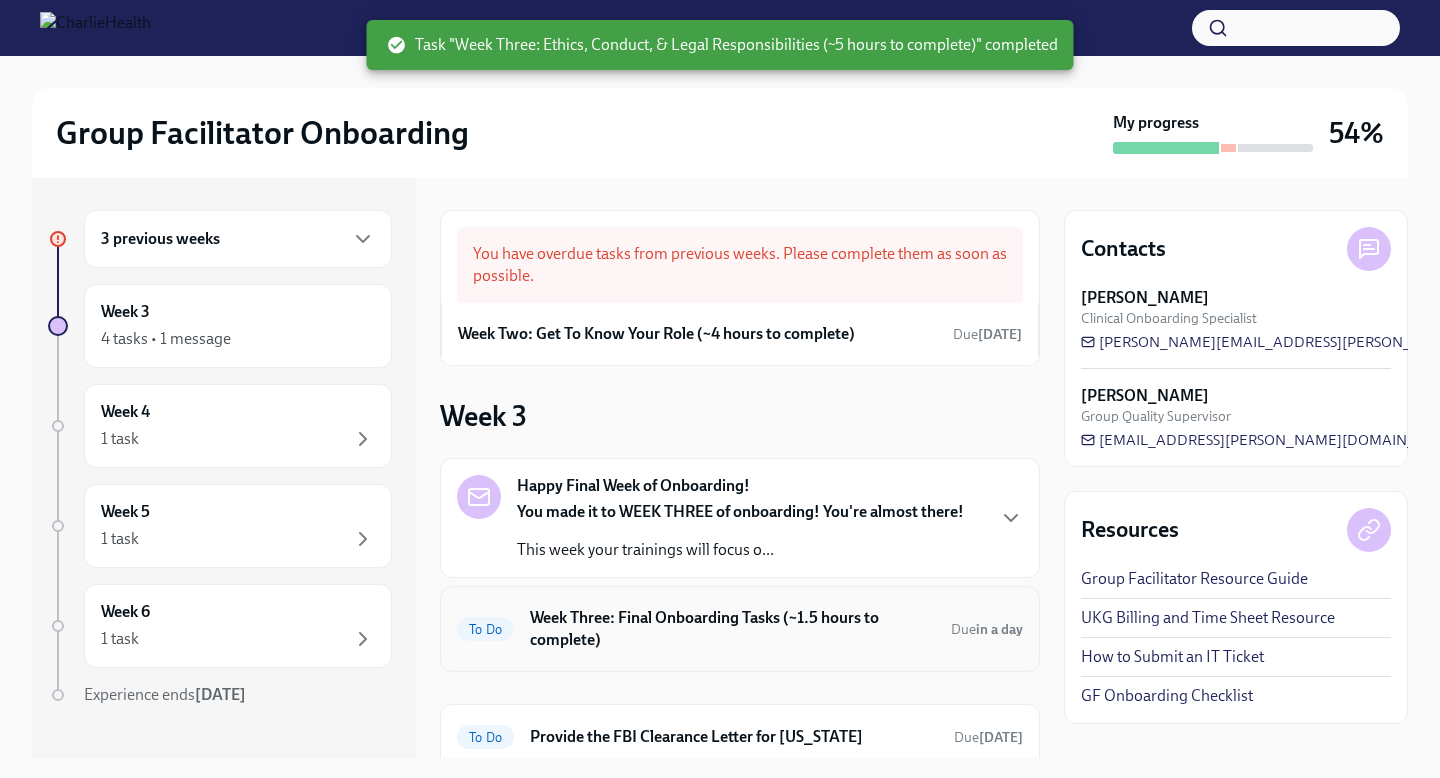 scroll, scrollTop: 138, scrollLeft: 0, axis: vertical 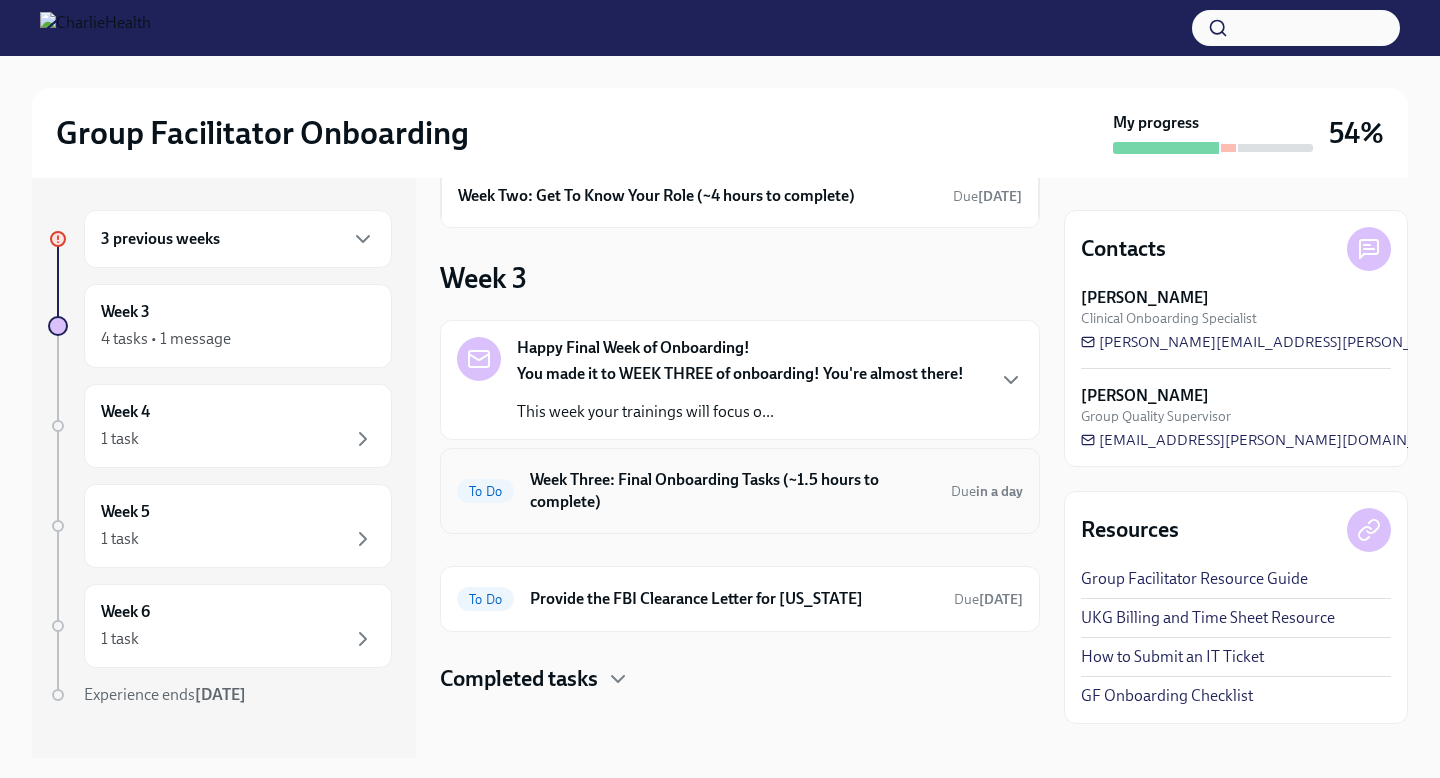 click on "Week Three: Final Onboarding Tasks (~1.5 hours to complete)" at bounding box center (732, 491) 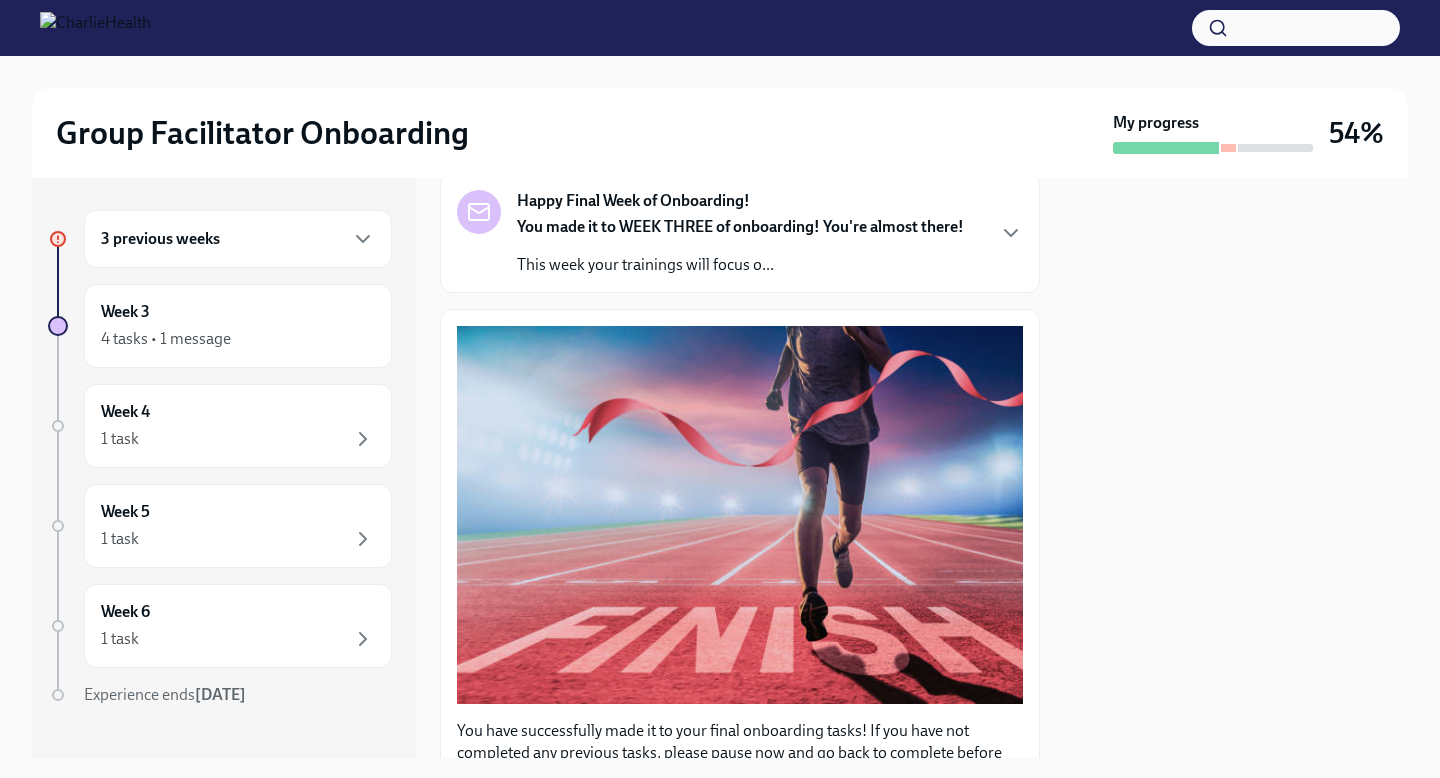 scroll, scrollTop: 0, scrollLeft: 0, axis: both 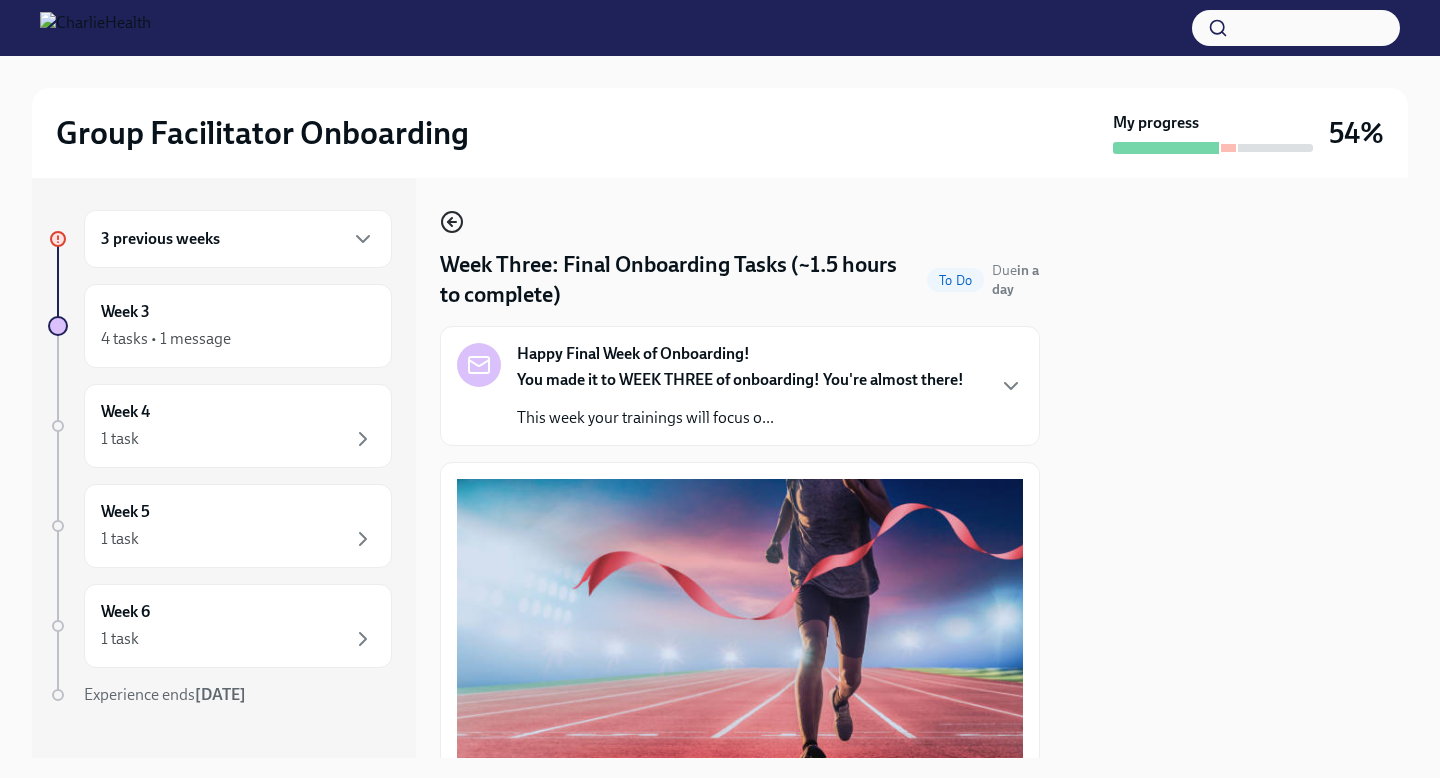click 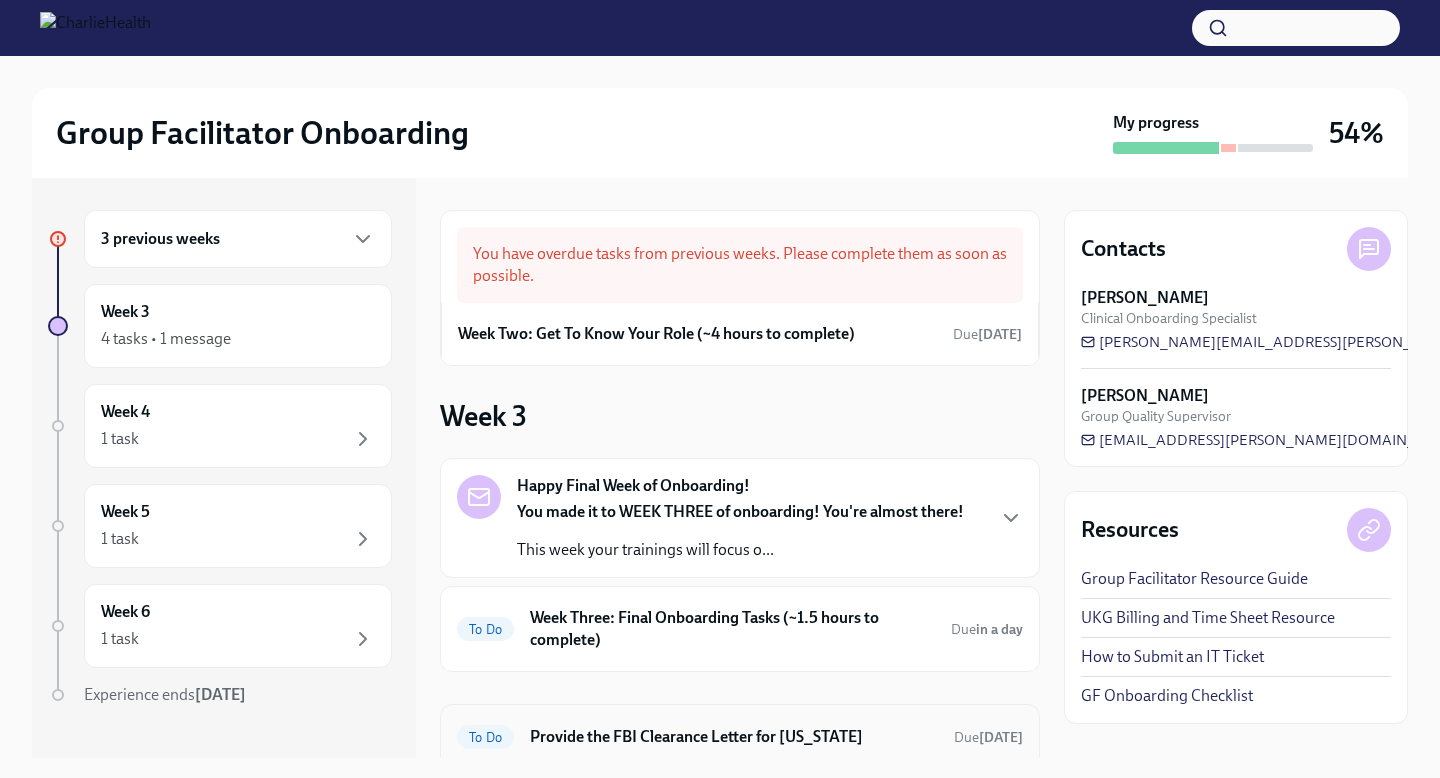 click on "Provide the FBI Clearance Letter for [US_STATE]" at bounding box center (734, 737) 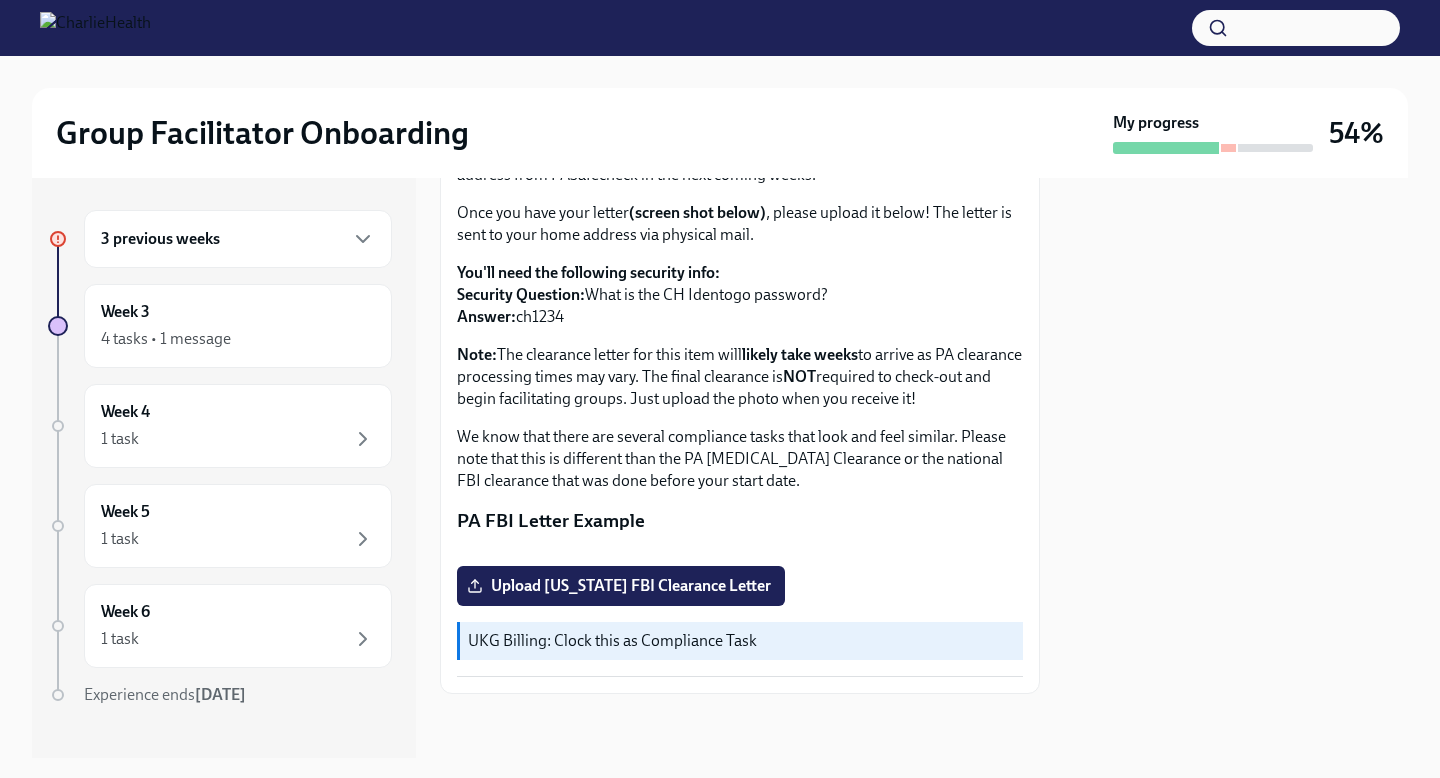 scroll, scrollTop: 0, scrollLeft: 0, axis: both 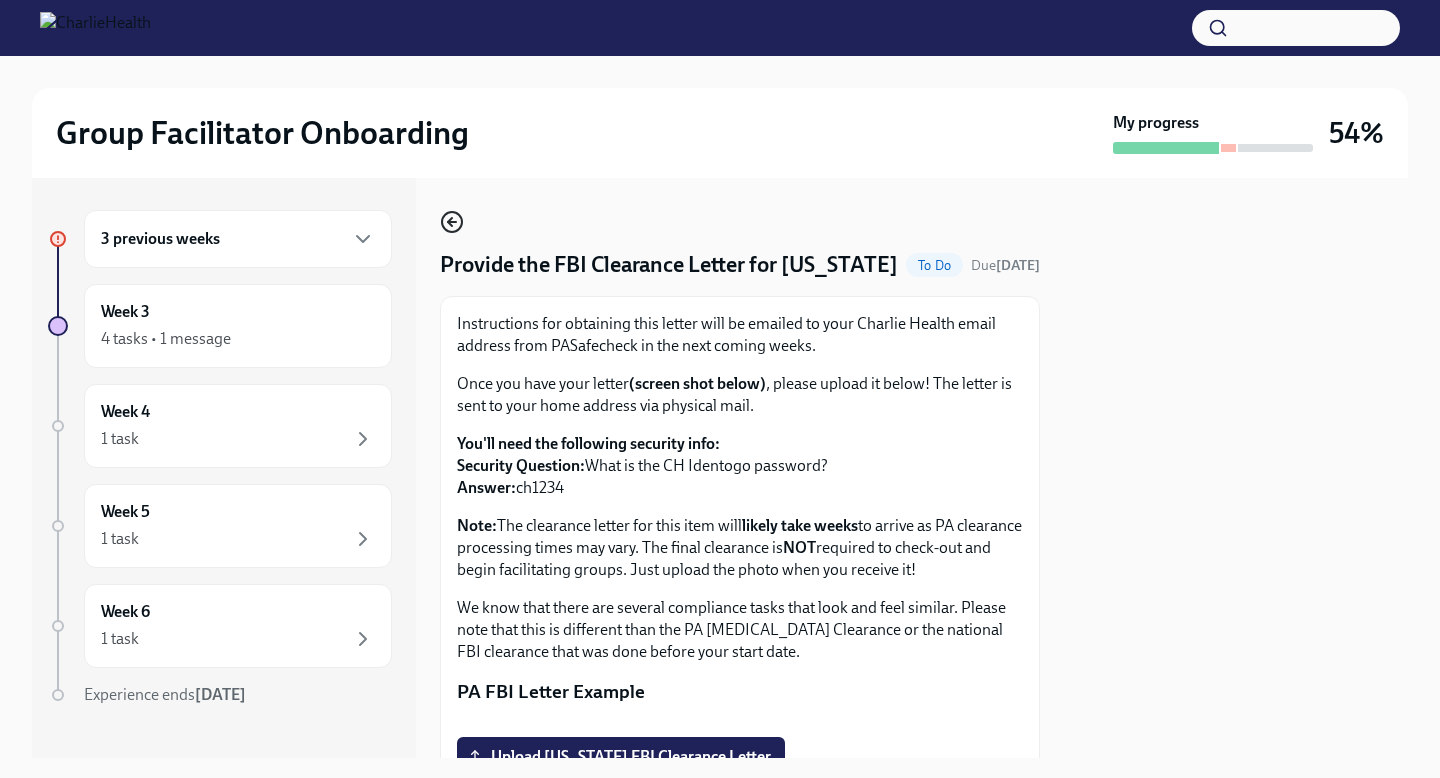 click 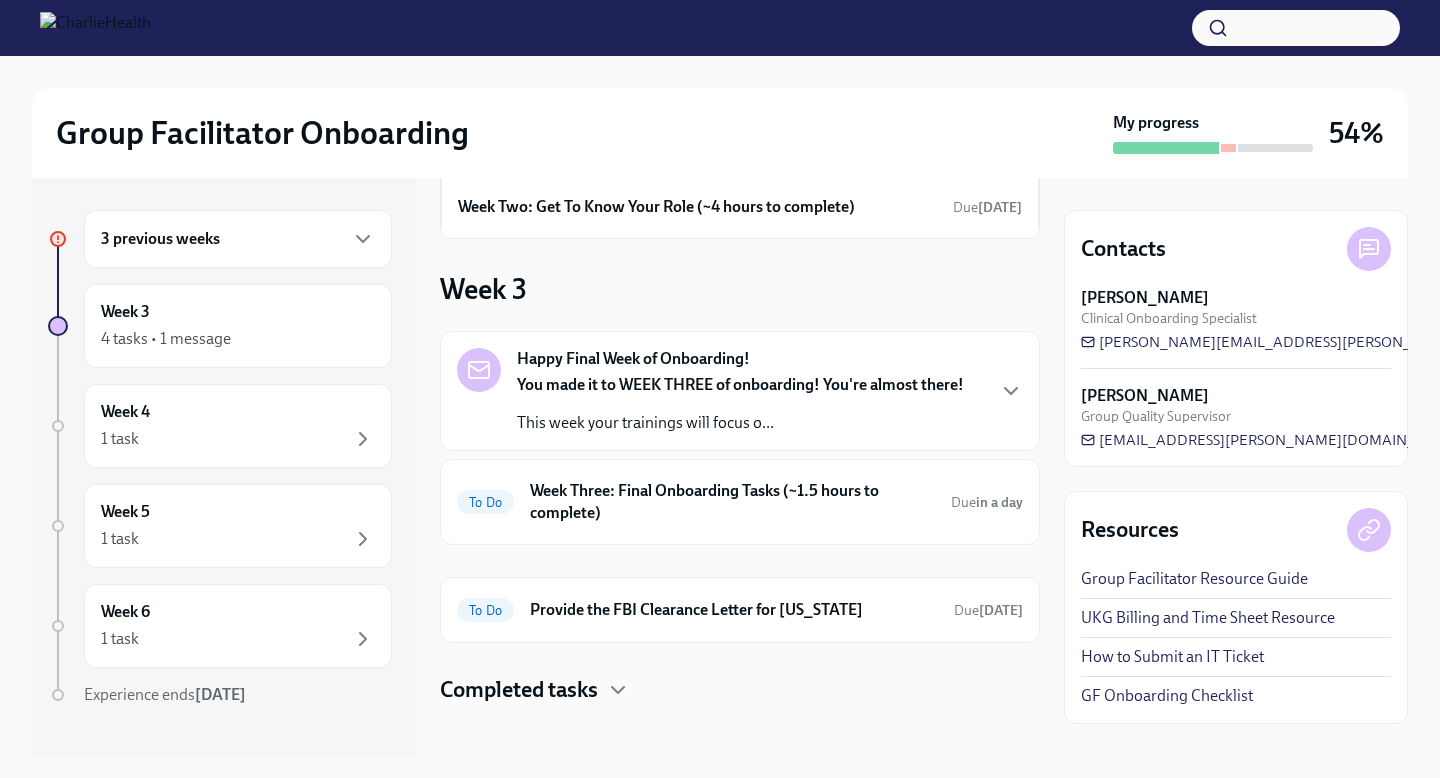 scroll, scrollTop: 138, scrollLeft: 0, axis: vertical 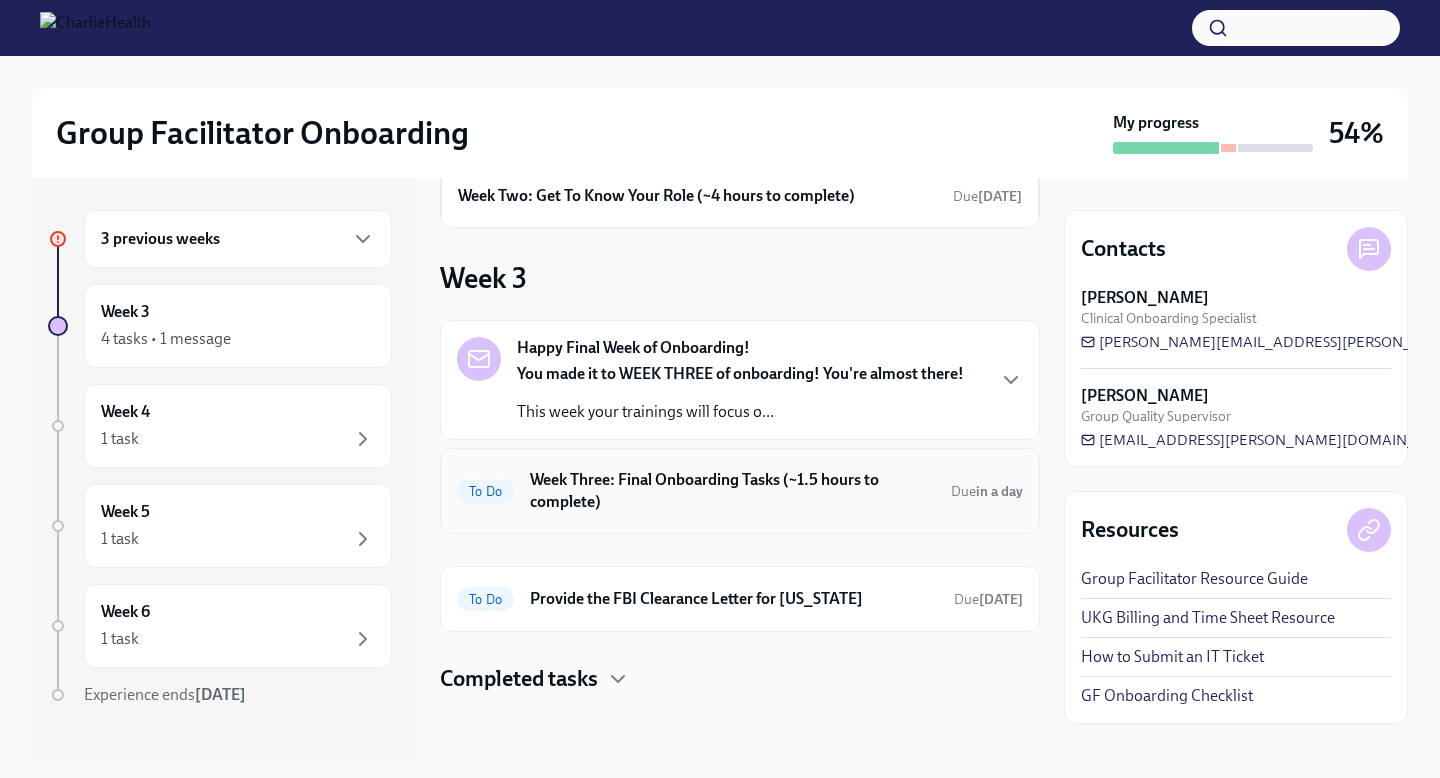 click on "Week Three: Final Onboarding Tasks (~1.5 hours to complete)" at bounding box center [732, 491] 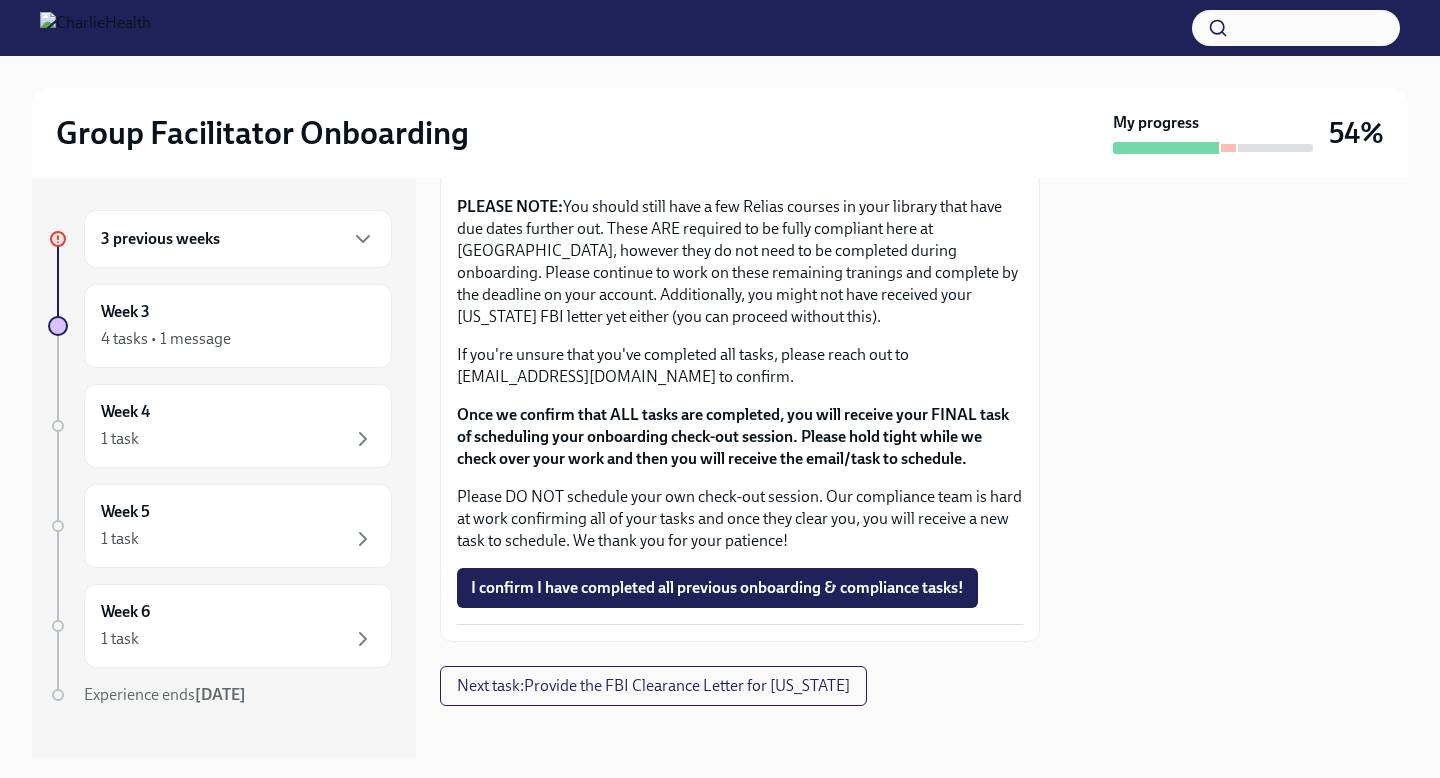 scroll, scrollTop: 1796, scrollLeft: 0, axis: vertical 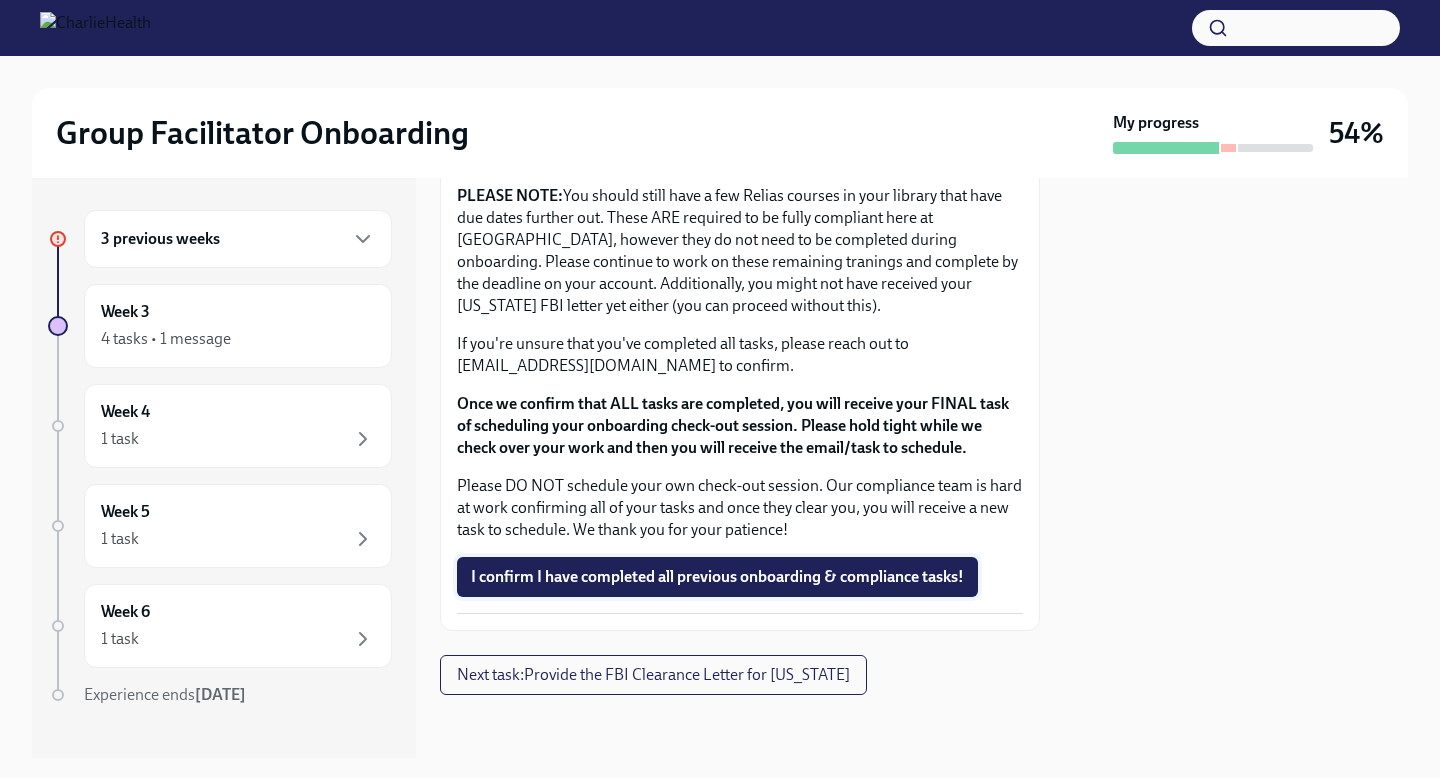 click on "I confirm I have completed all previous onboarding & compliance tasks!" at bounding box center [717, 577] 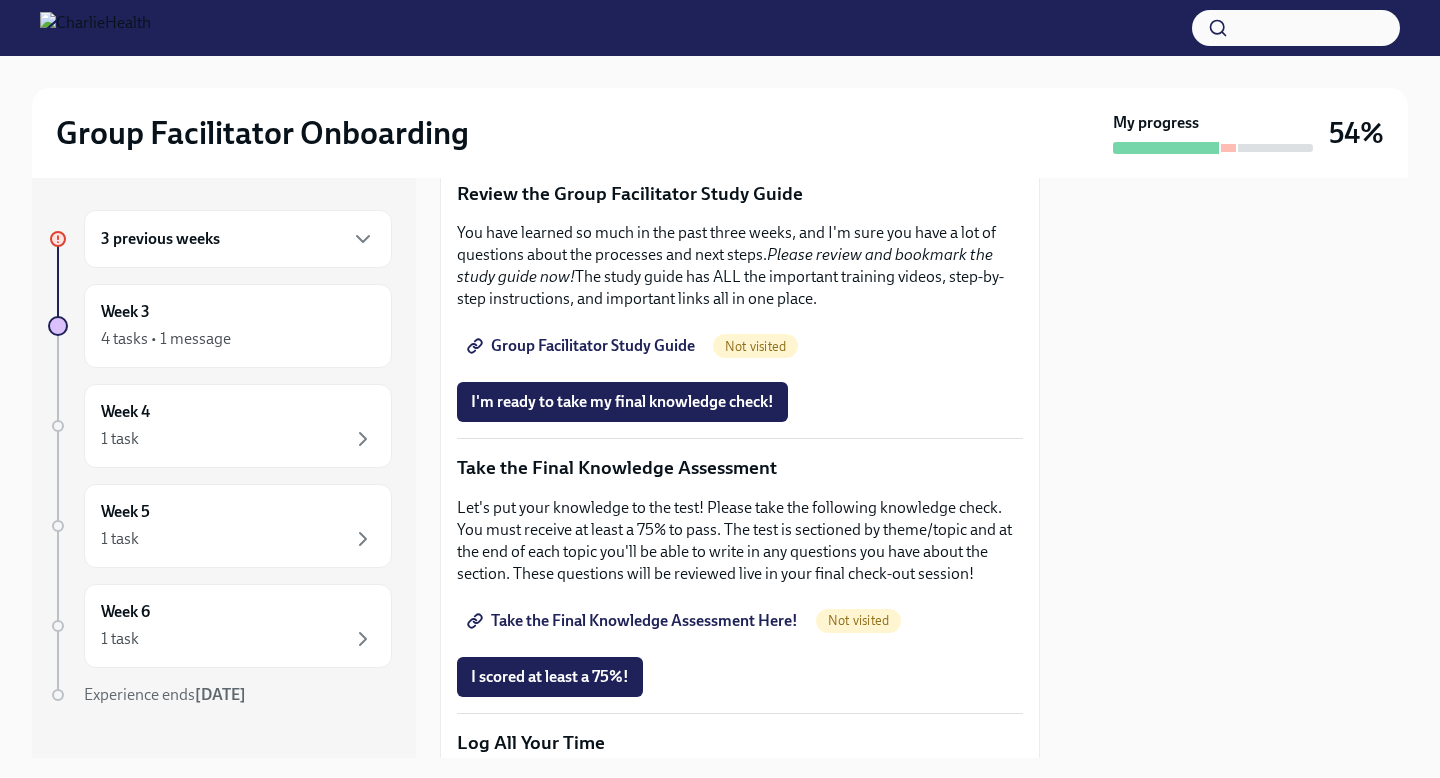 scroll, scrollTop: 0, scrollLeft: 0, axis: both 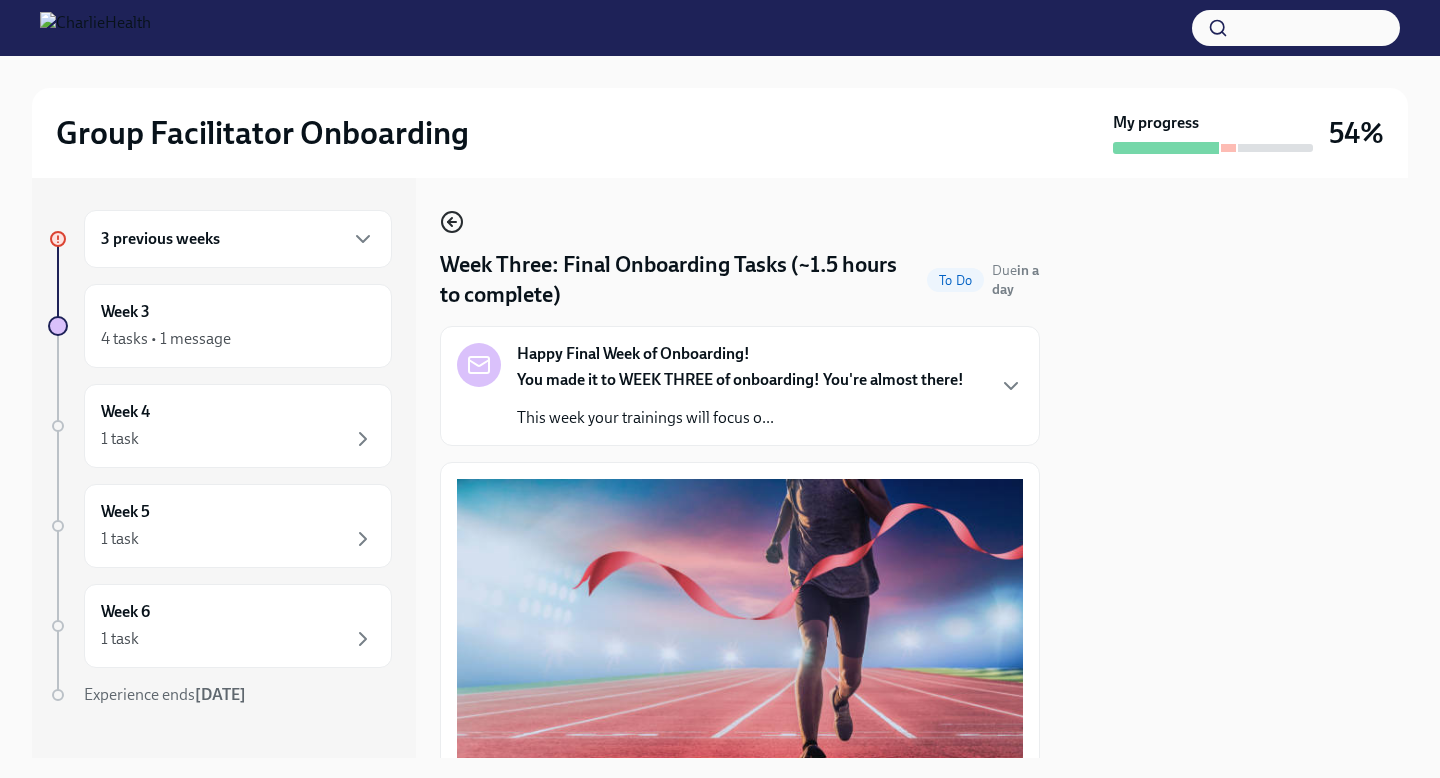 click 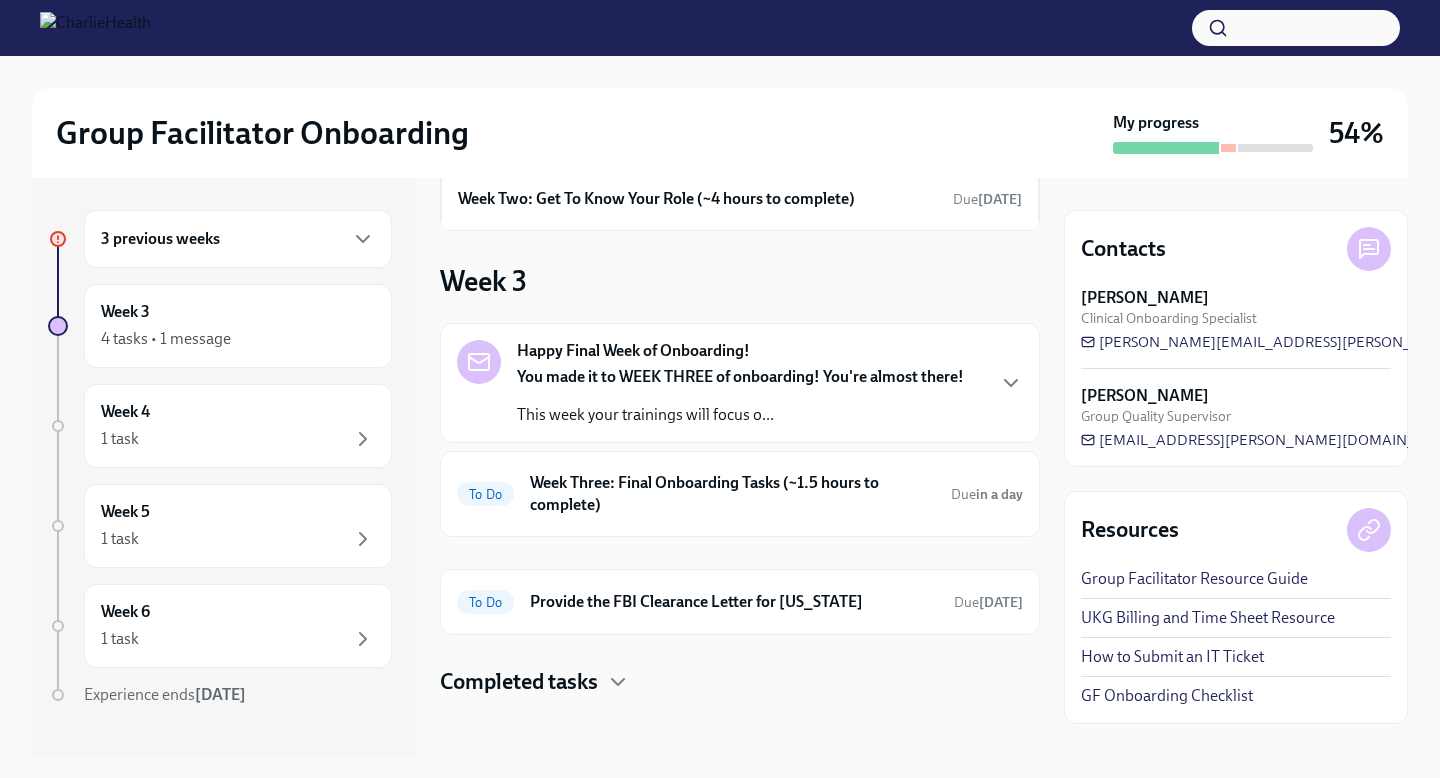scroll, scrollTop: 133, scrollLeft: 0, axis: vertical 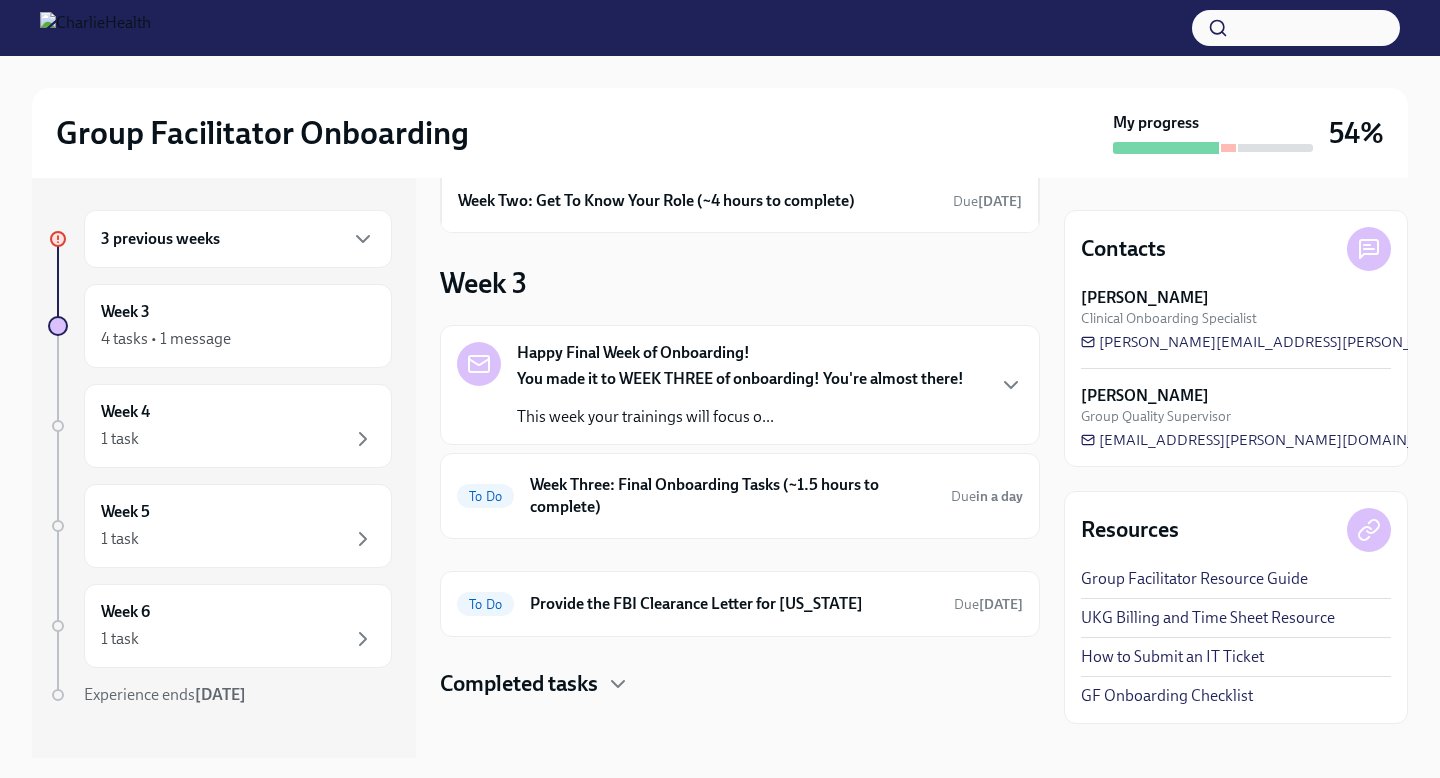 click on "You made it to WEEK THREE of onboarding! You're almost there!" at bounding box center [740, 378] 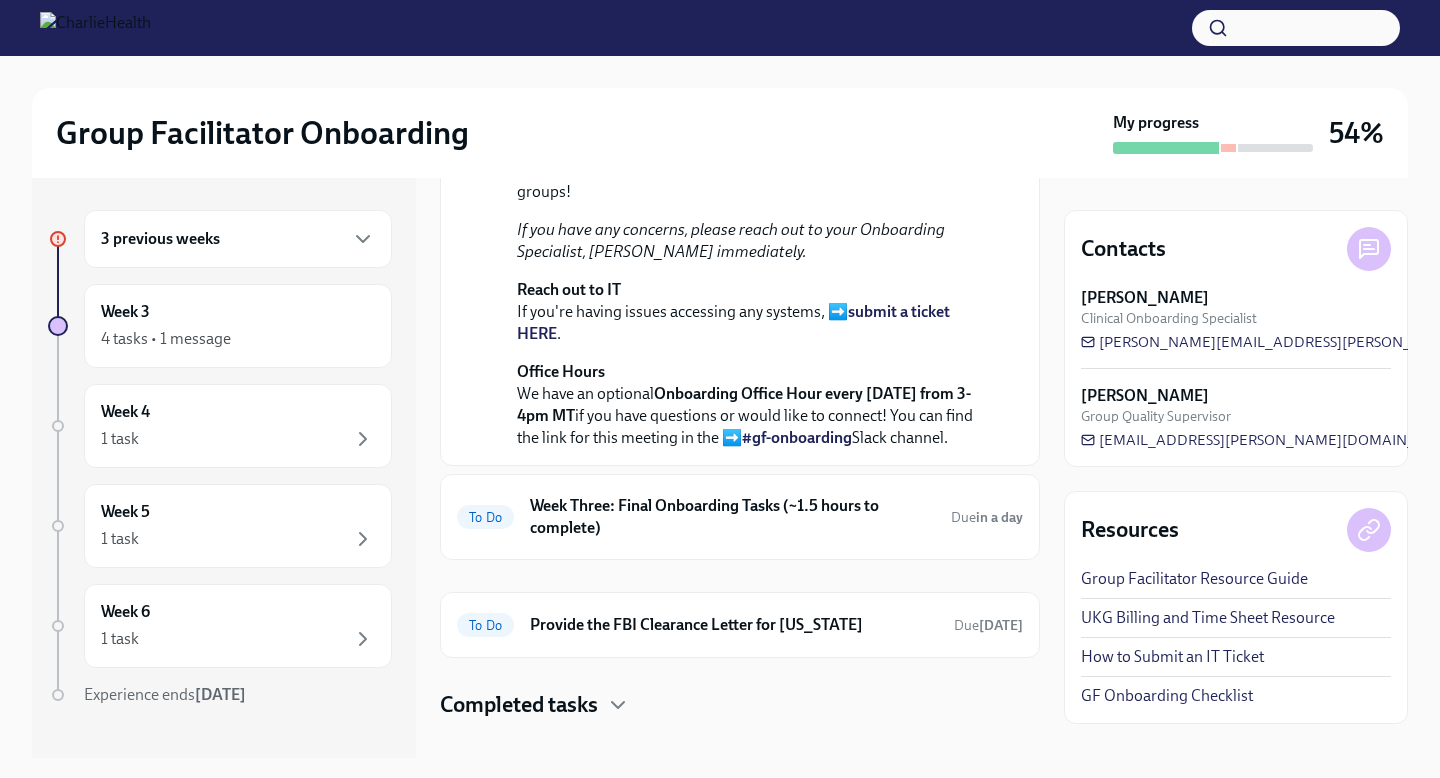 scroll, scrollTop: 0, scrollLeft: 0, axis: both 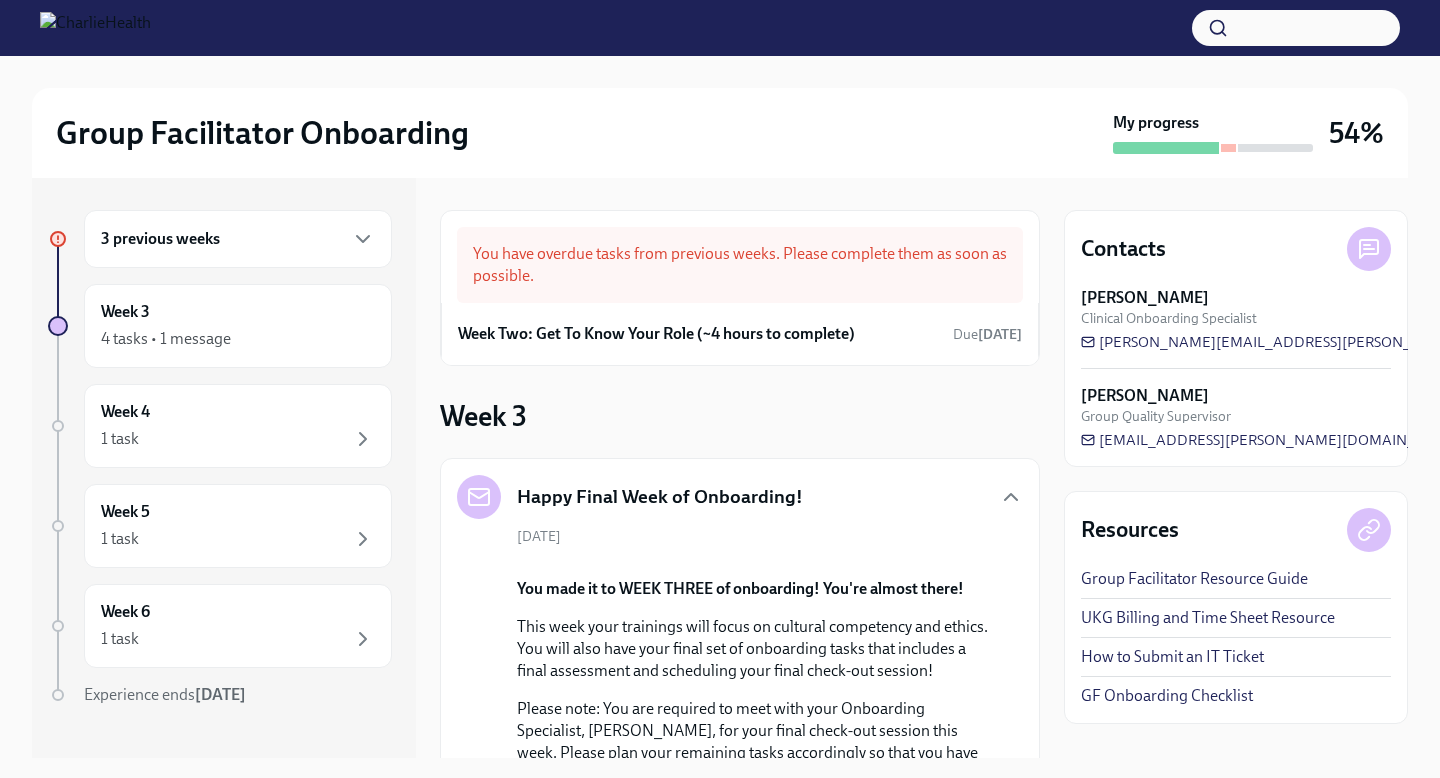 click on "Happy Final Week of Onboarding!" at bounding box center (630, 497) 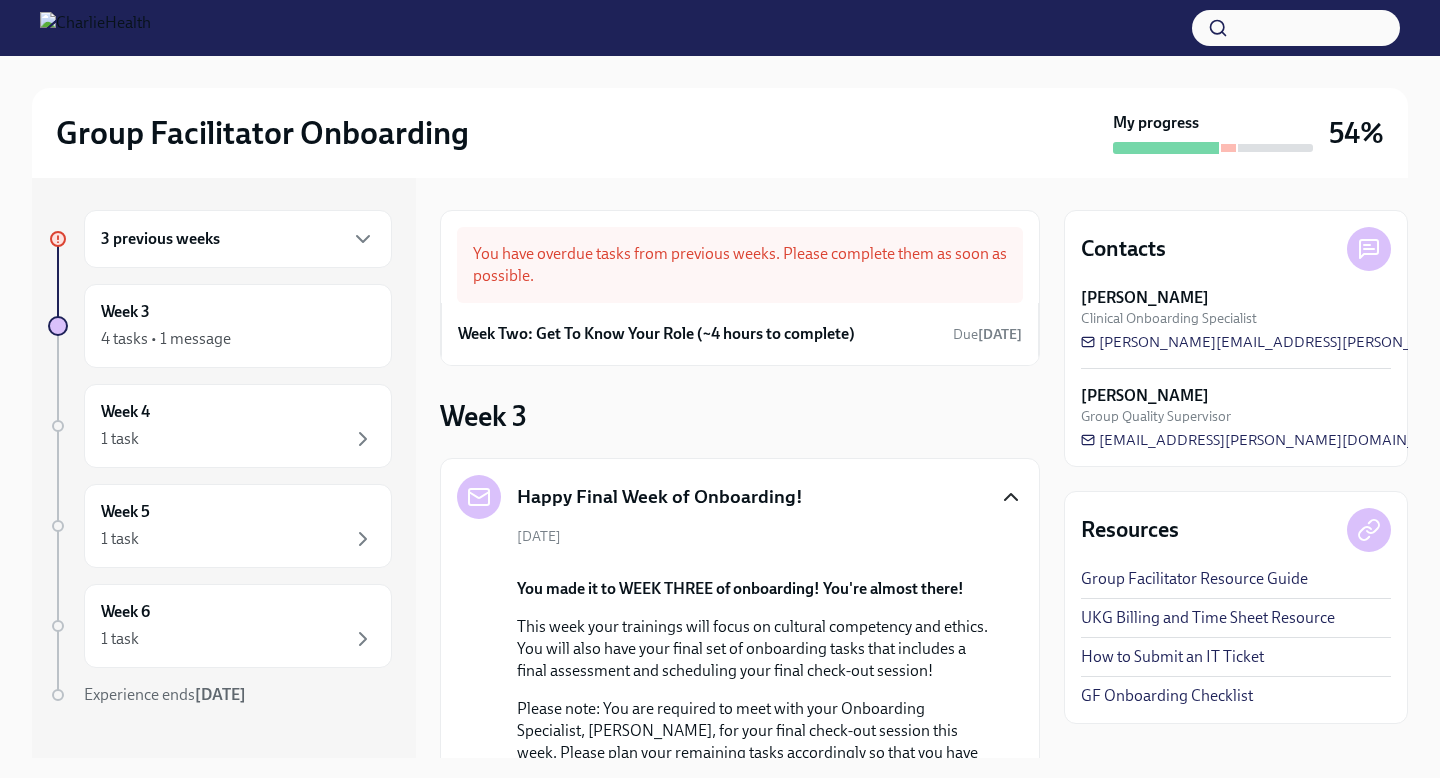 click 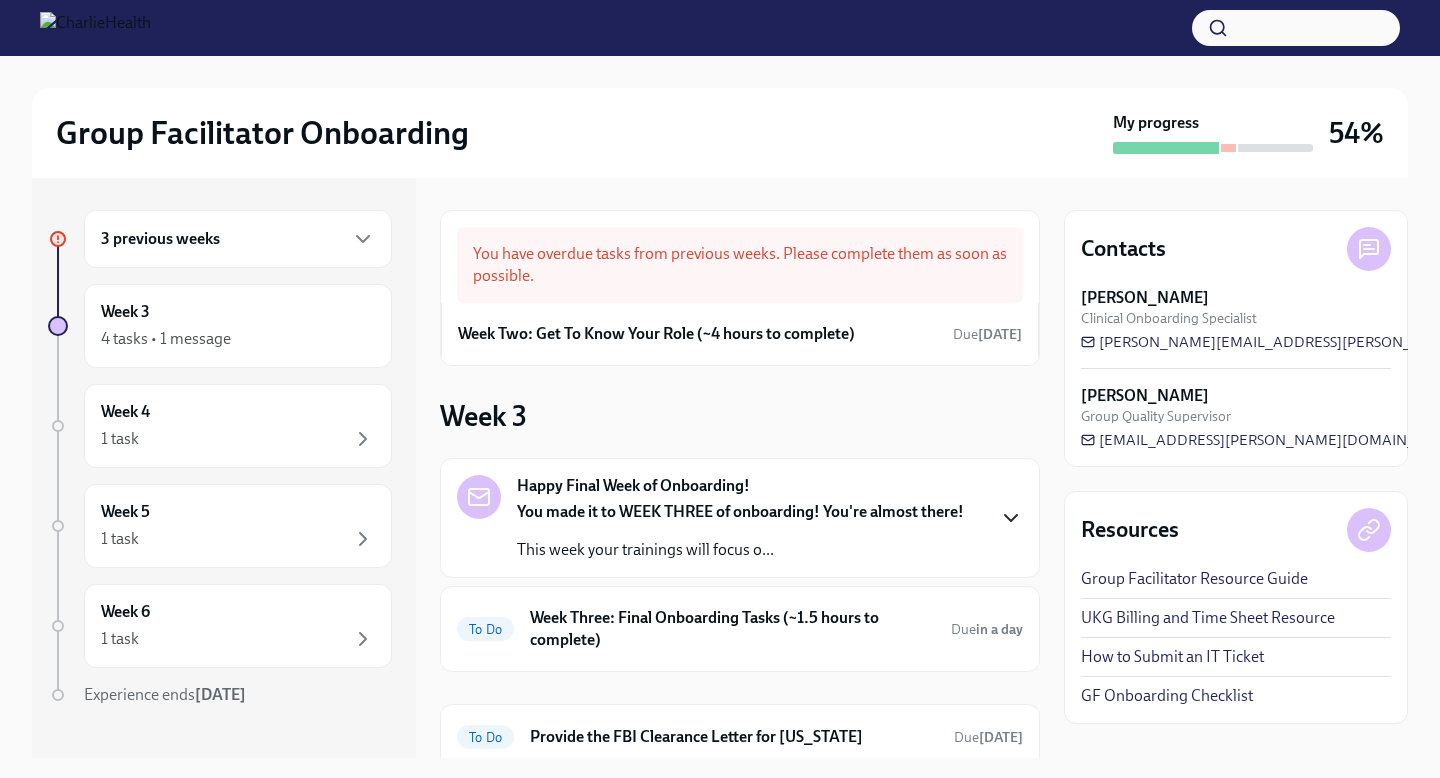scroll, scrollTop: 138, scrollLeft: 0, axis: vertical 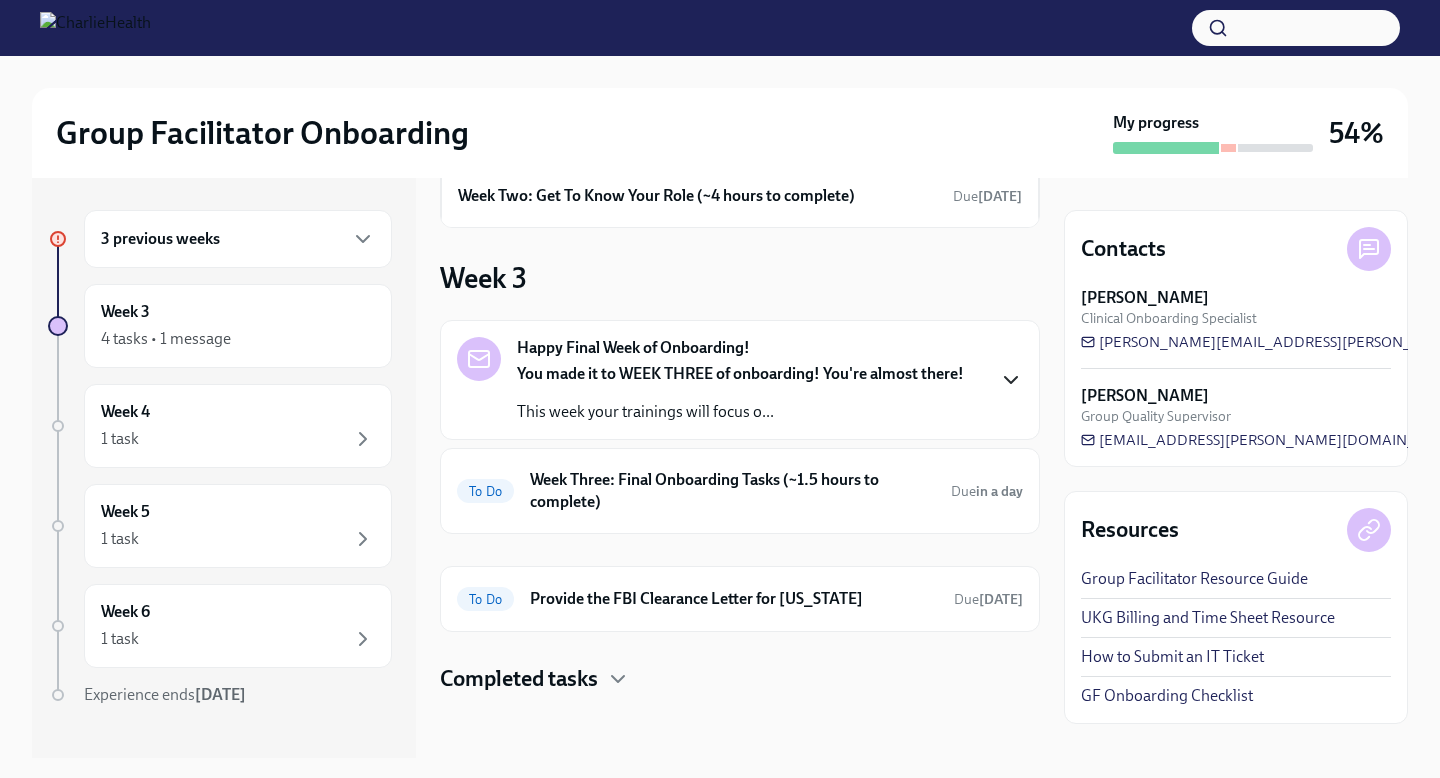 click on "Completed tasks" at bounding box center (519, 679) 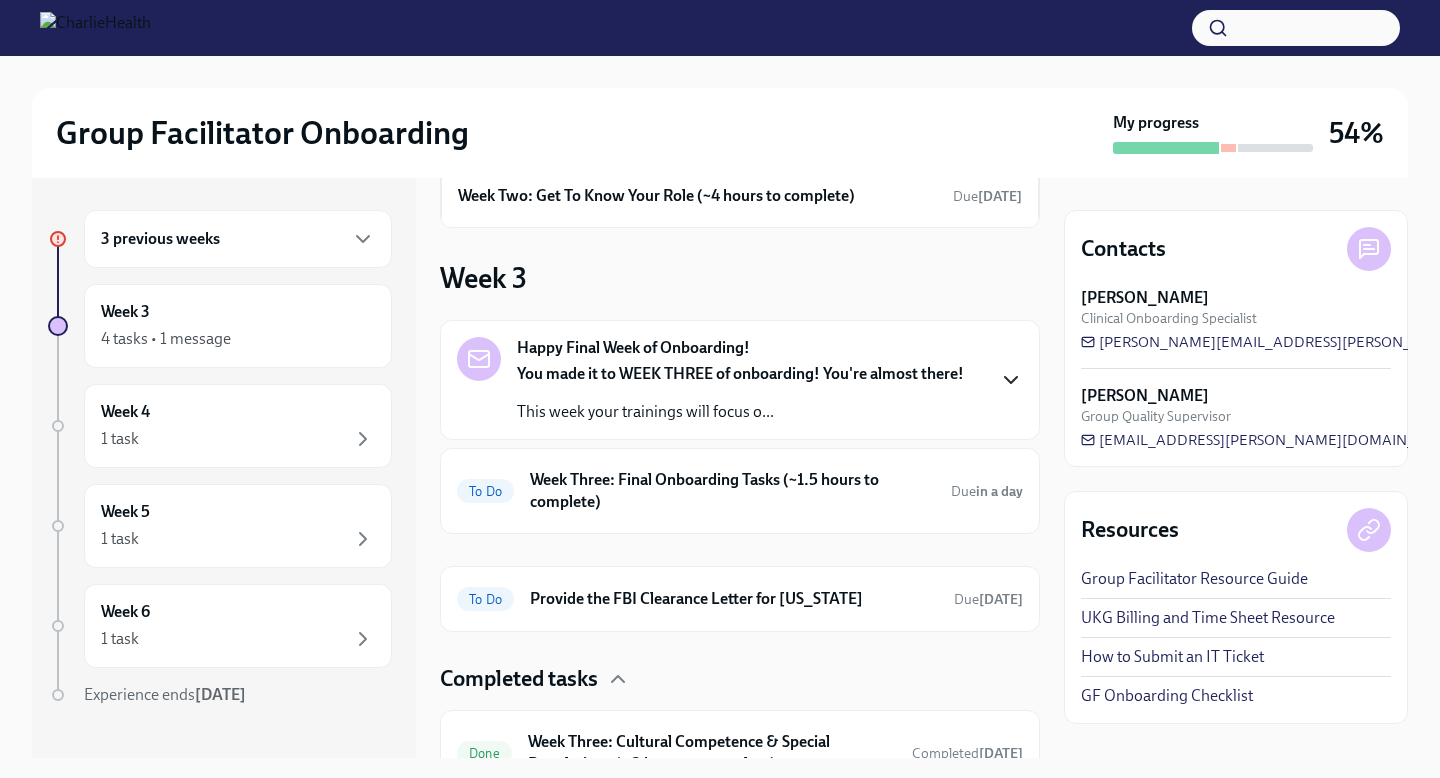 scroll, scrollTop: 342, scrollLeft: 0, axis: vertical 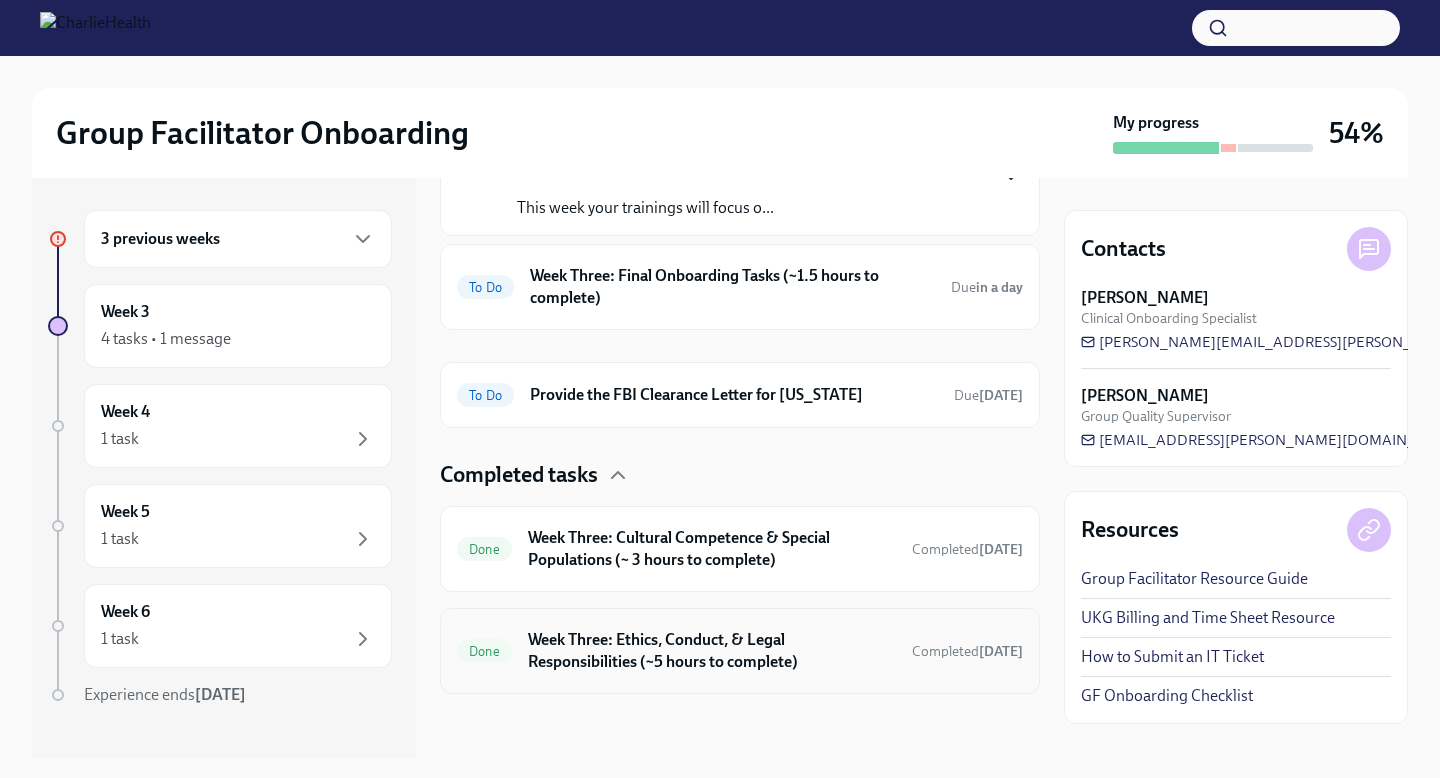 click on "Week Three: Ethics, Conduct, & Legal Responsibilities (~5 hours to complete)" at bounding box center (712, 651) 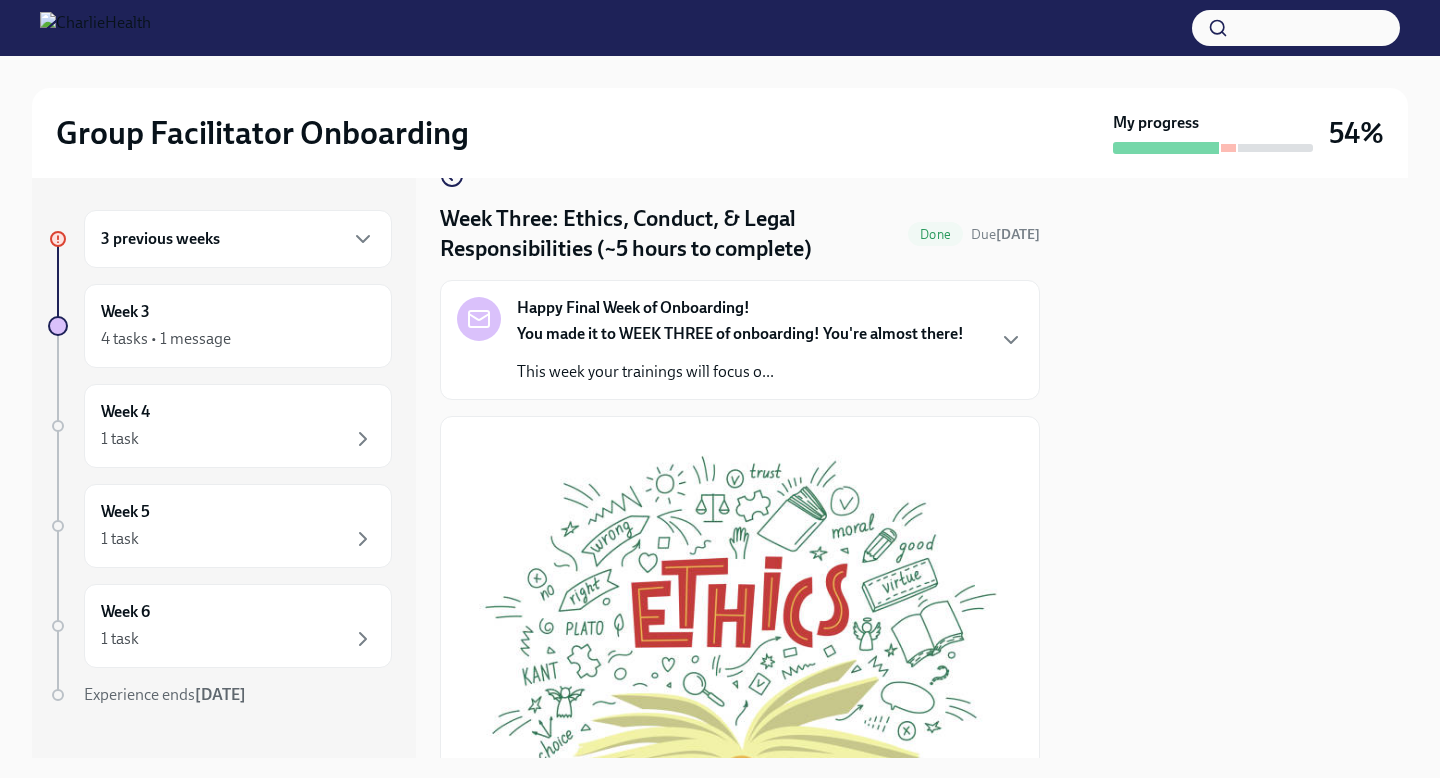 scroll, scrollTop: 0, scrollLeft: 0, axis: both 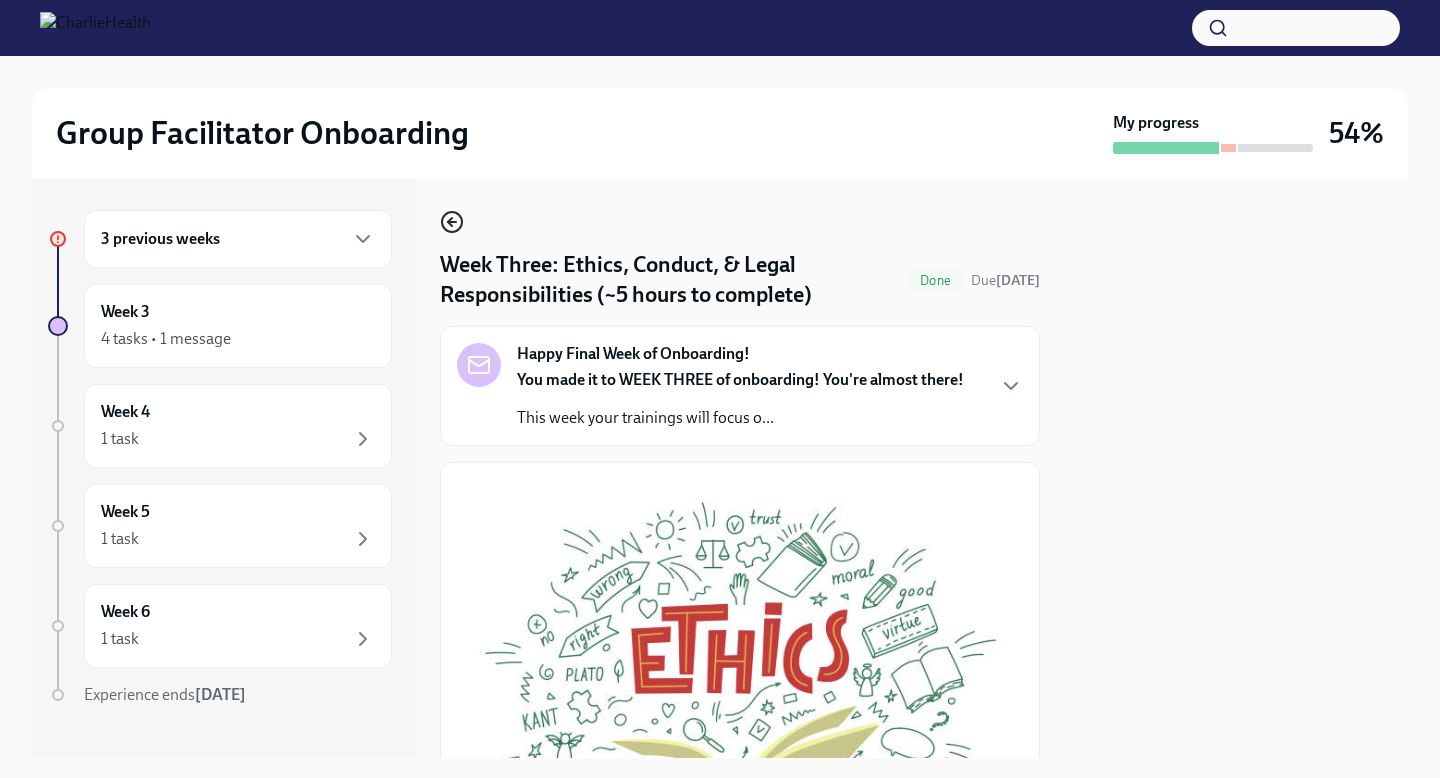 click on "Week Three: Ethics, Conduct, & Legal Responsibilities (~5 hours to complete) Done Due  [DATE] Happy Final Week of Onboarding! You made it to WEEK THREE of onboarding! You're almost there!
This week your trainings will focus o... As providers, we have a responsibility to uphold the highest ethics and best conduct. Please take the following courses in [GEOGRAPHIC_DATA]. Complete Four Relias Courses Please complete the following  four  Relias courses next:
Ethics/Code of Conduct
Boundaries in the Treatment Relationship
Client Grievances & Confidentiality
Mandated Reporting
🎓  Find your Relias trainings here
Username: [PERSON_NAME][EMAIL_ADDRESS][PERSON_NAME][DOMAIN_NAME]
Password: [SECURITY_DATA] I completed these Relias courses! Completed UKG Billing: Clock this as Compliance Task Onboarding Compliance Check At this point, all your compliance tasks should be completed!
PLEASE NOTE:
I confirm all my compliance tasks are complete! Completed" at bounding box center (740, 979) 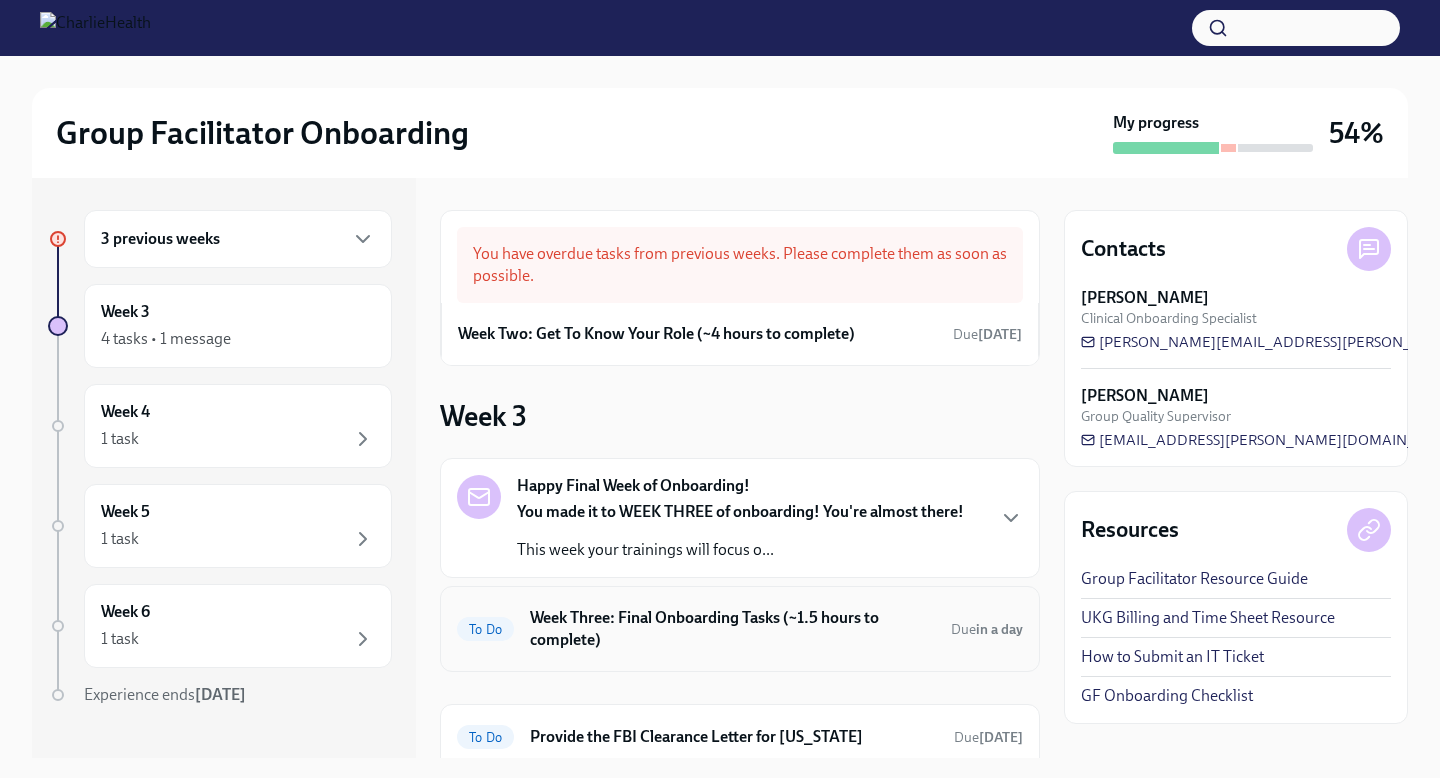 scroll, scrollTop: 138, scrollLeft: 0, axis: vertical 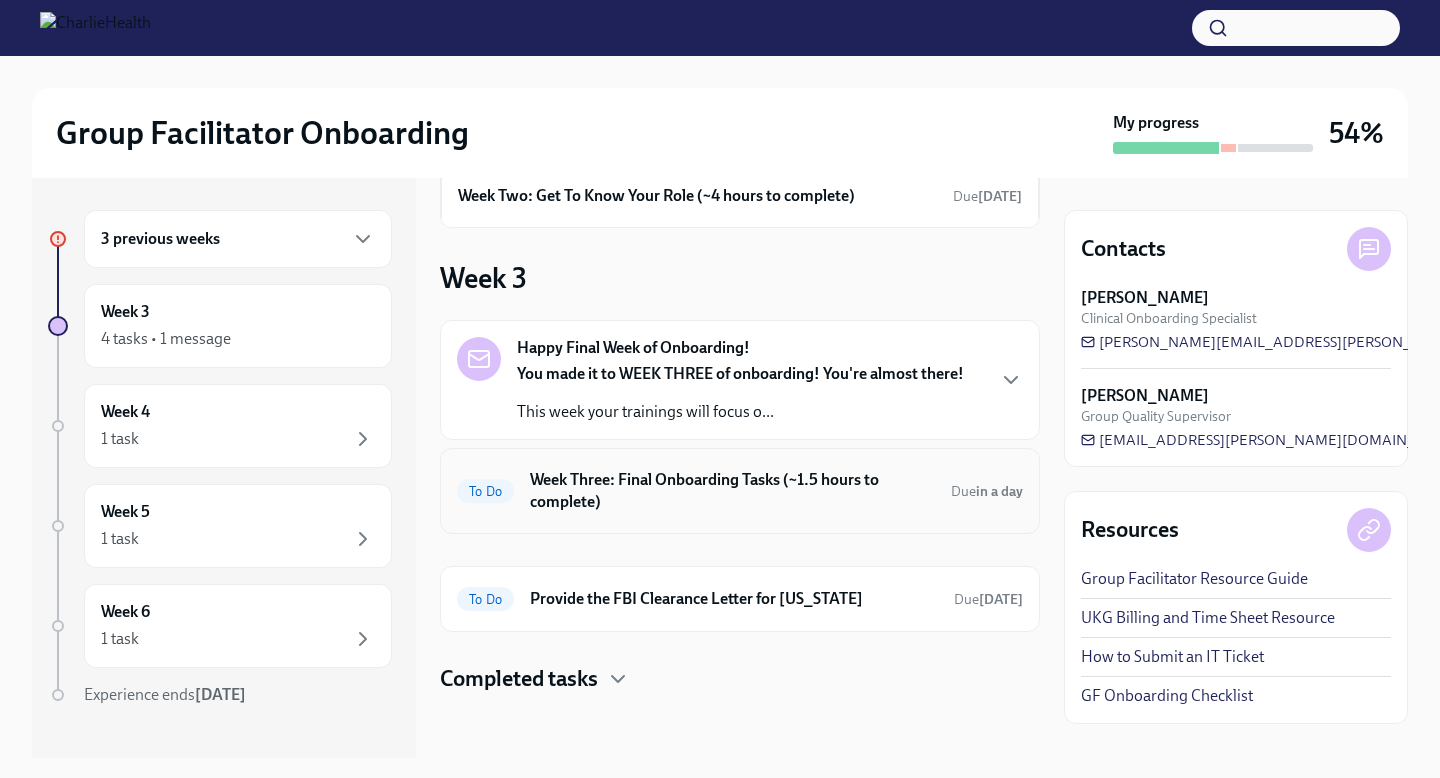 click on "Week Three: Final Onboarding Tasks (~1.5 hours to complete)" at bounding box center (732, 491) 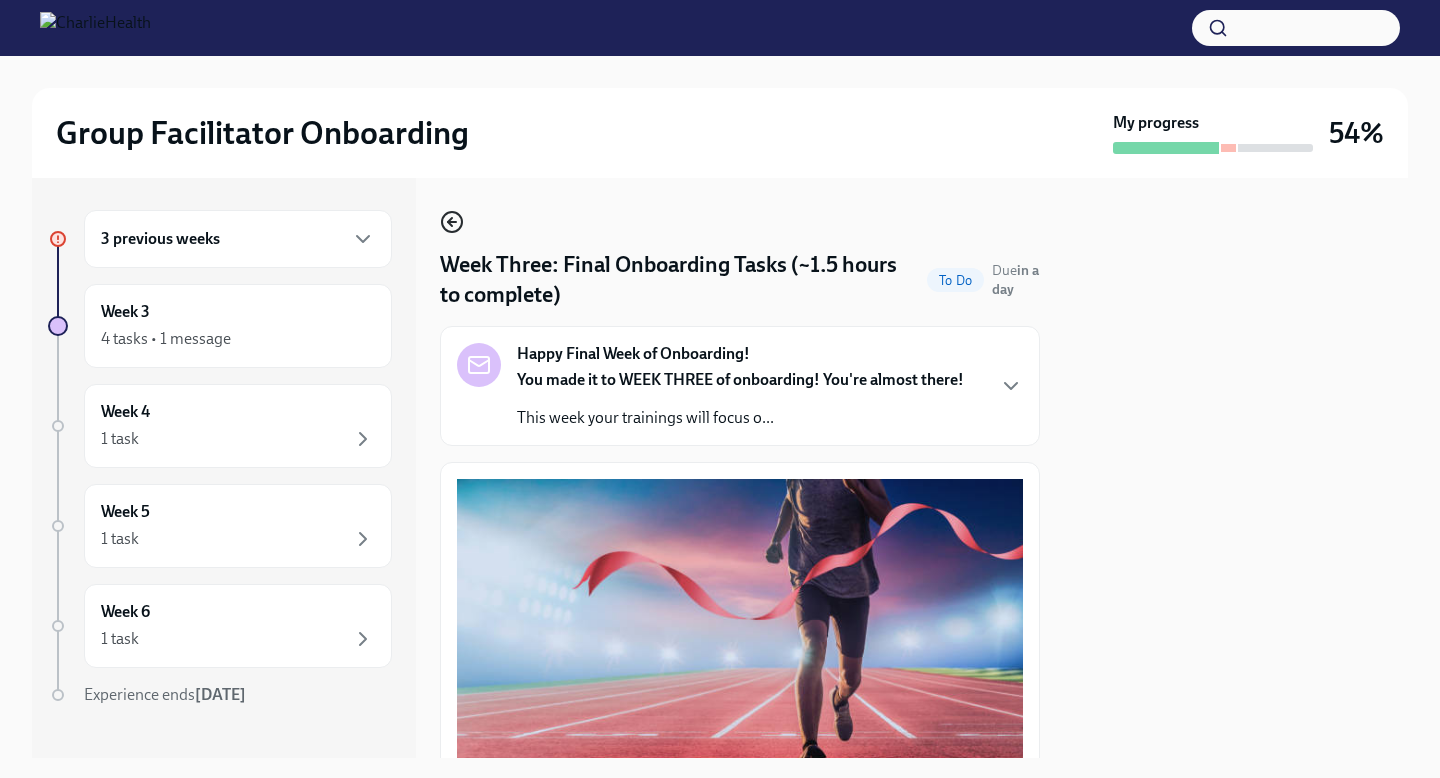 click 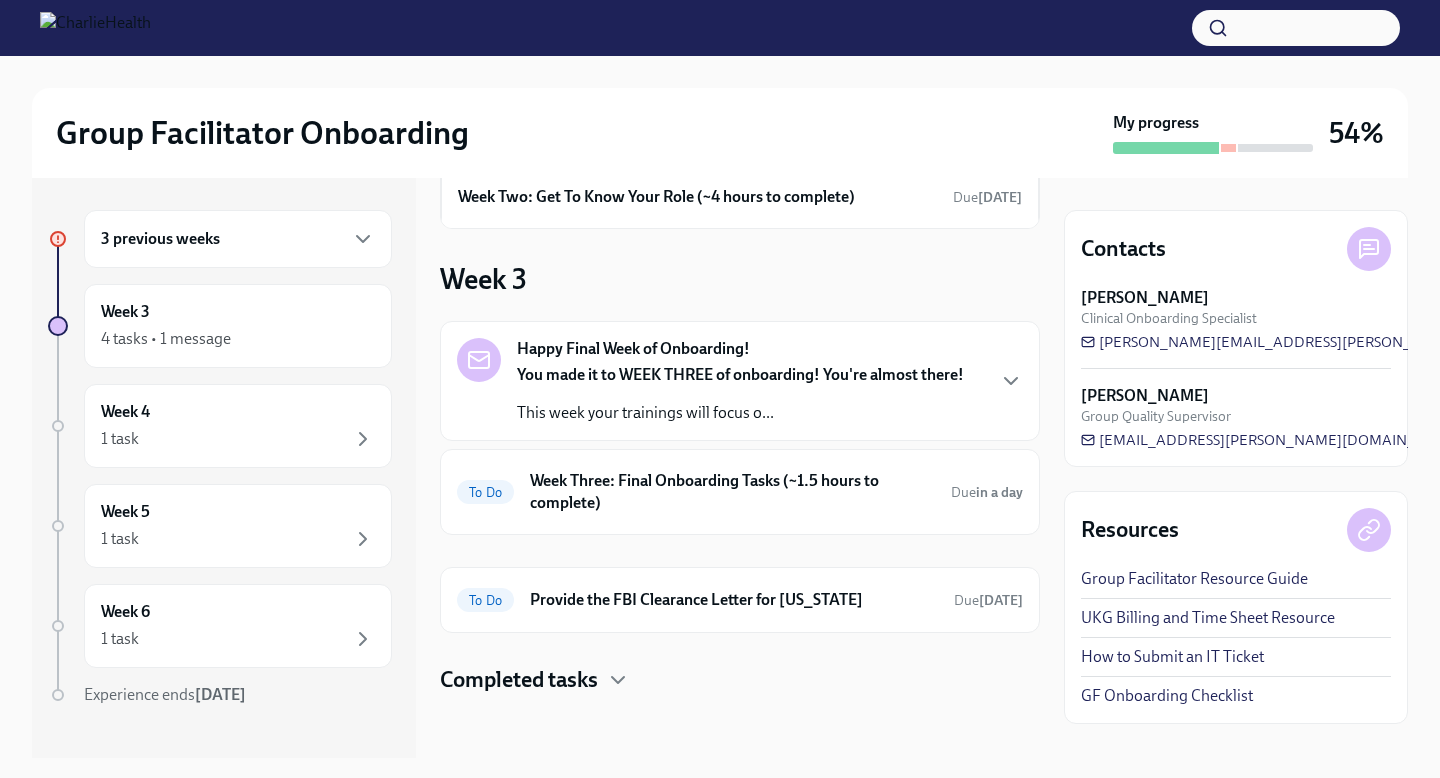click on "Completed tasks" at bounding box center [519, 680] 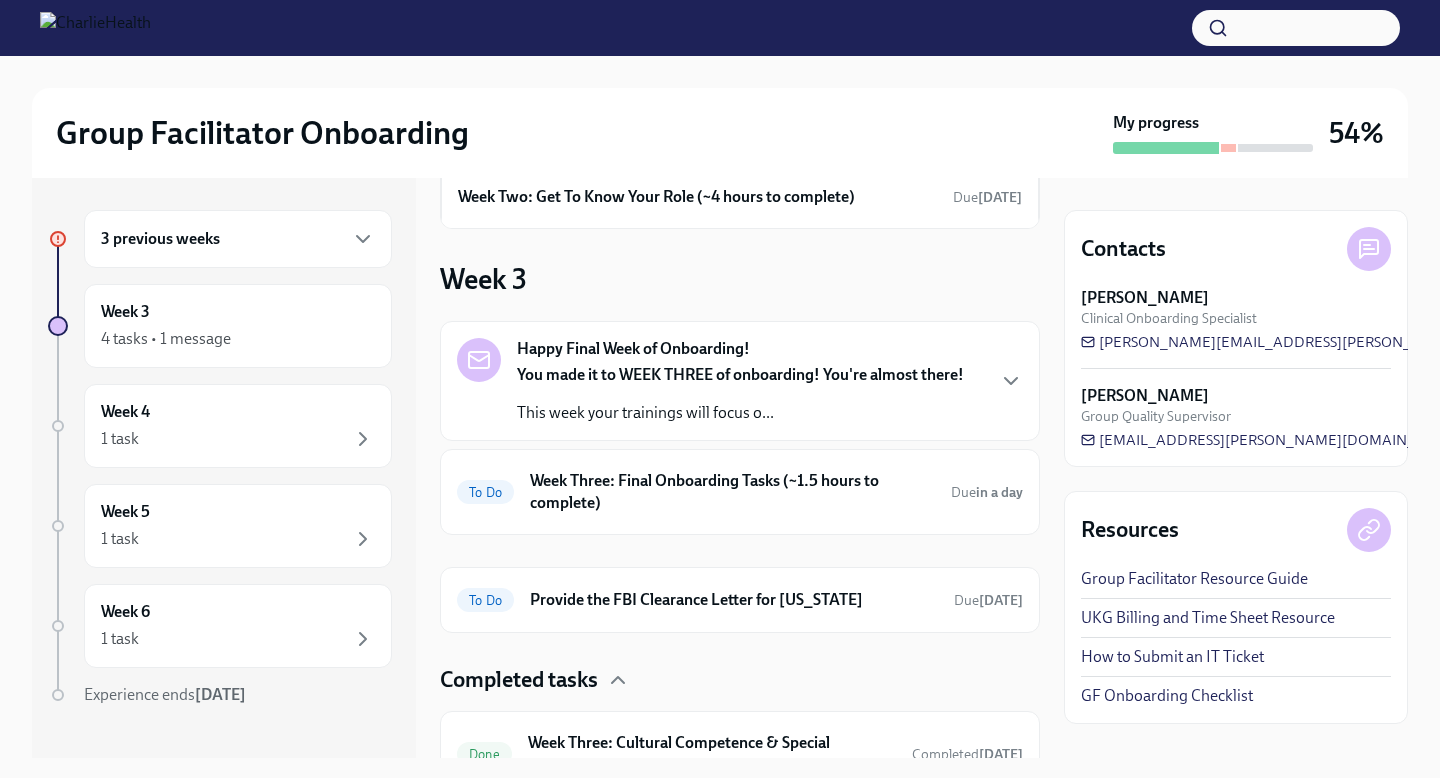 scroll, scrollTop: 342, scrollLeft: 0, axis: vertical 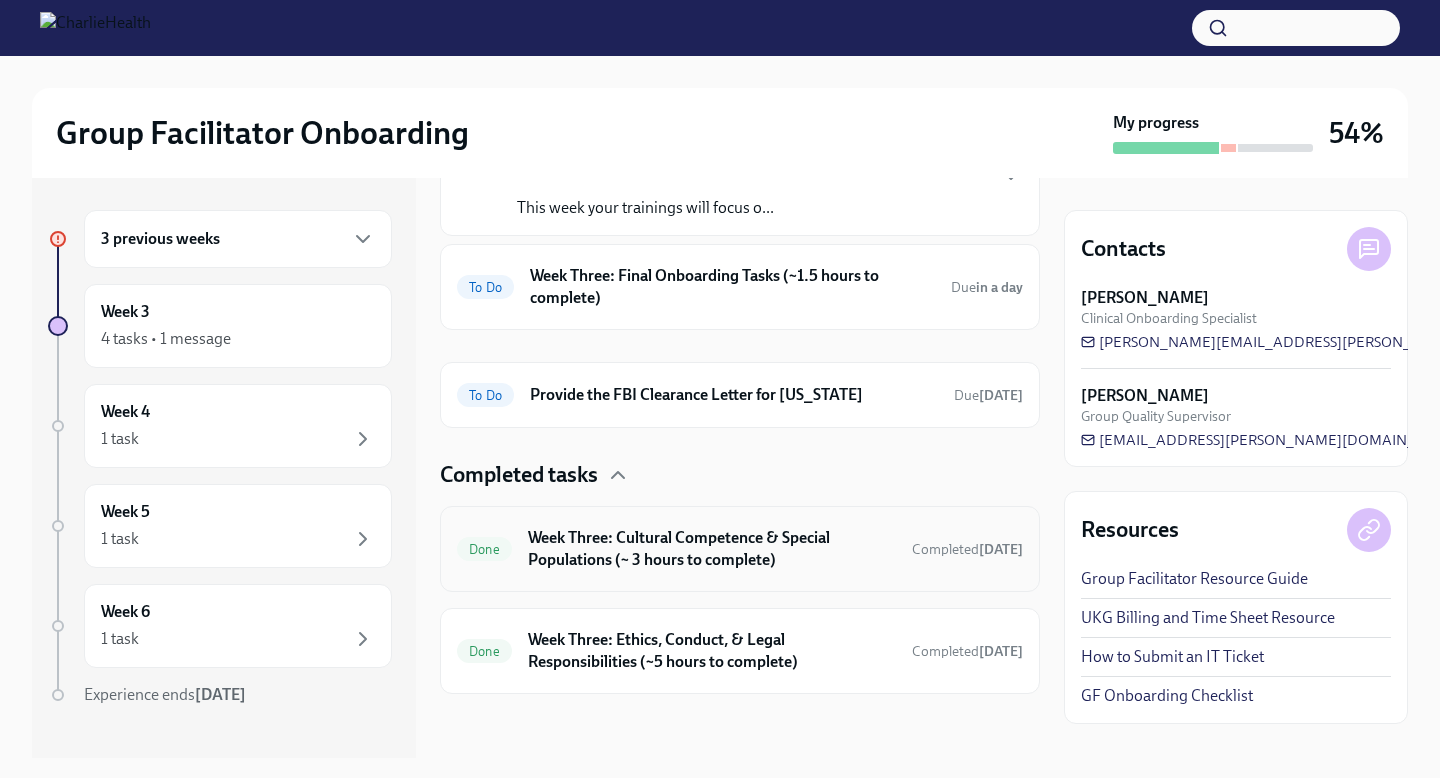 click on "Week Three: Cultural Competence & Special Populations (~ 3 hours to complete)" at bounding box center [712, 549] 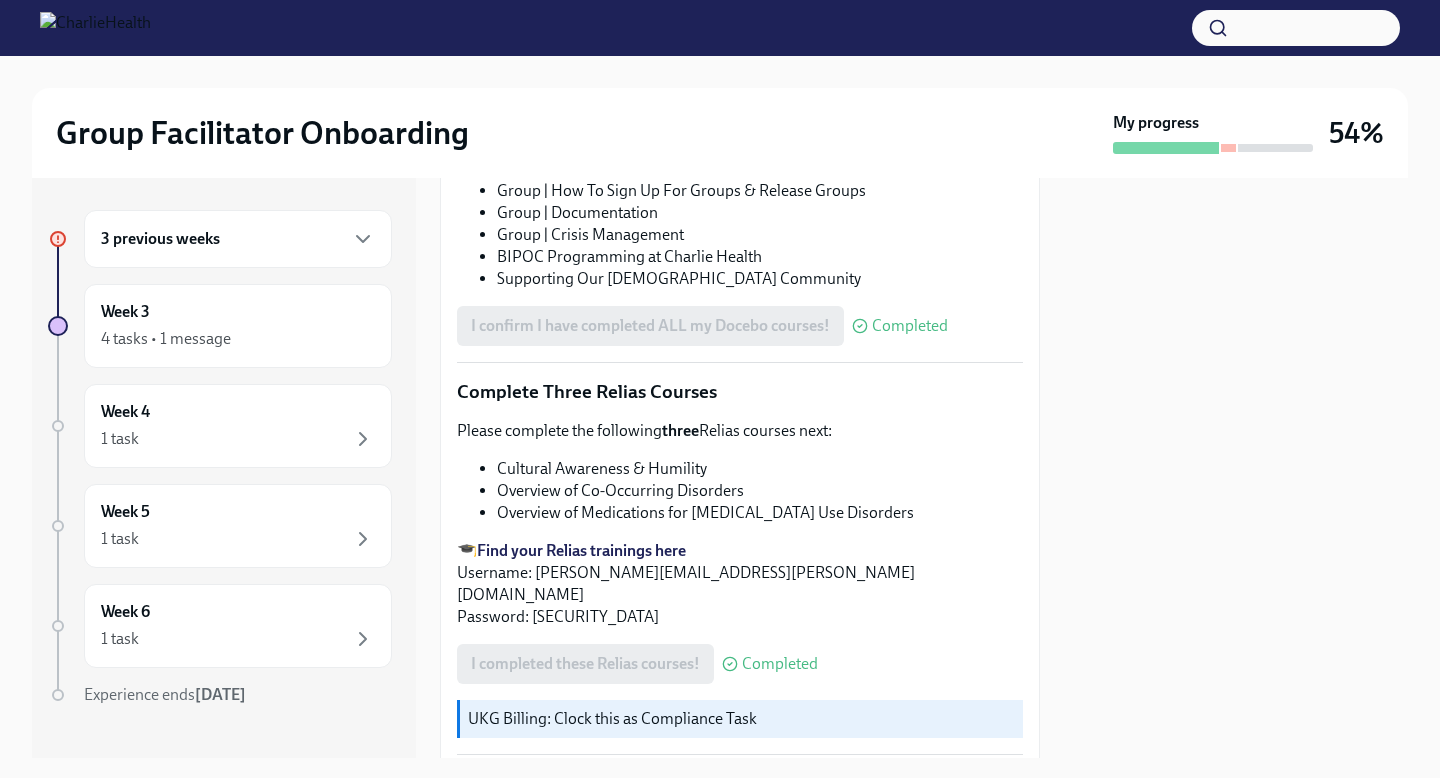 scroll, scrollTop: 1469, scrollLeft: 0, axis: vertical 